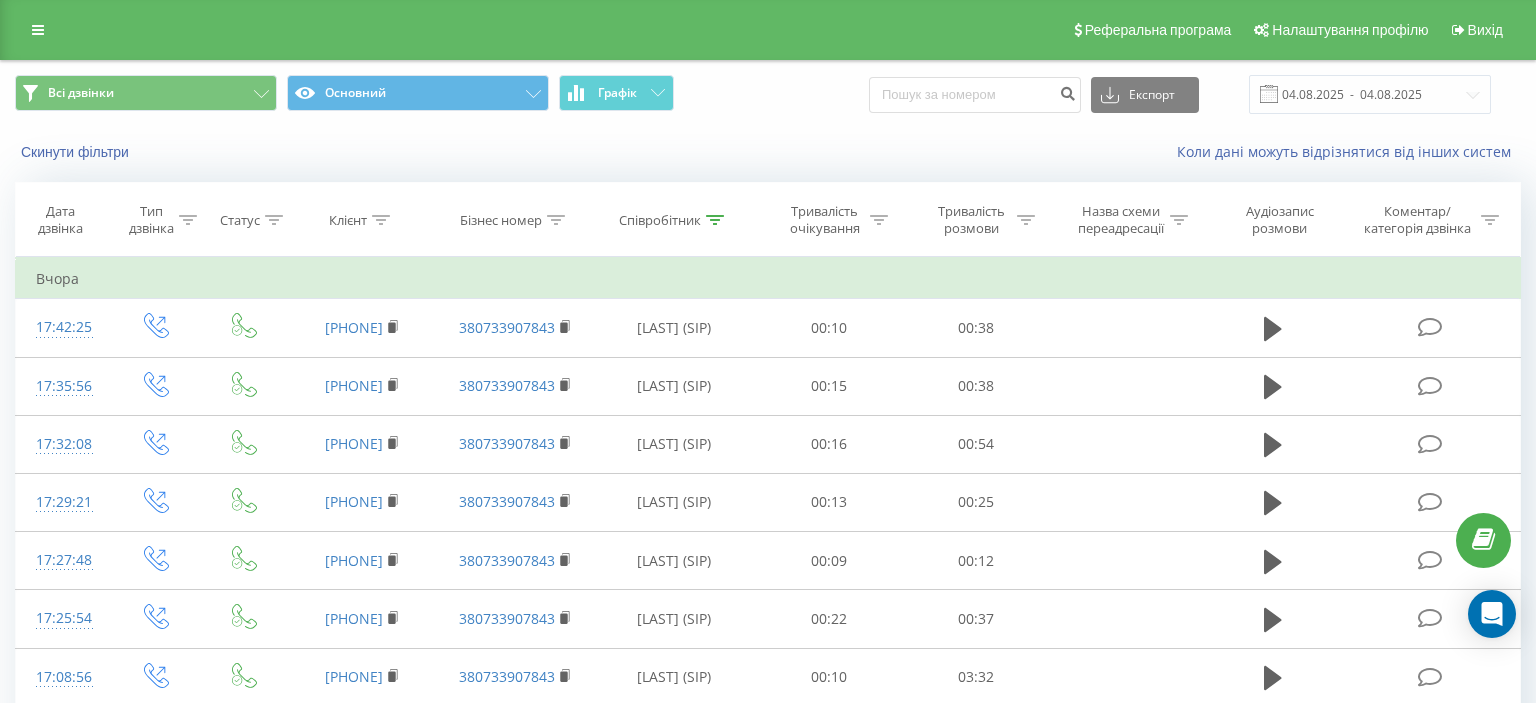 scroll, scrollTop: 0, scrollLeft: 0, axis: both 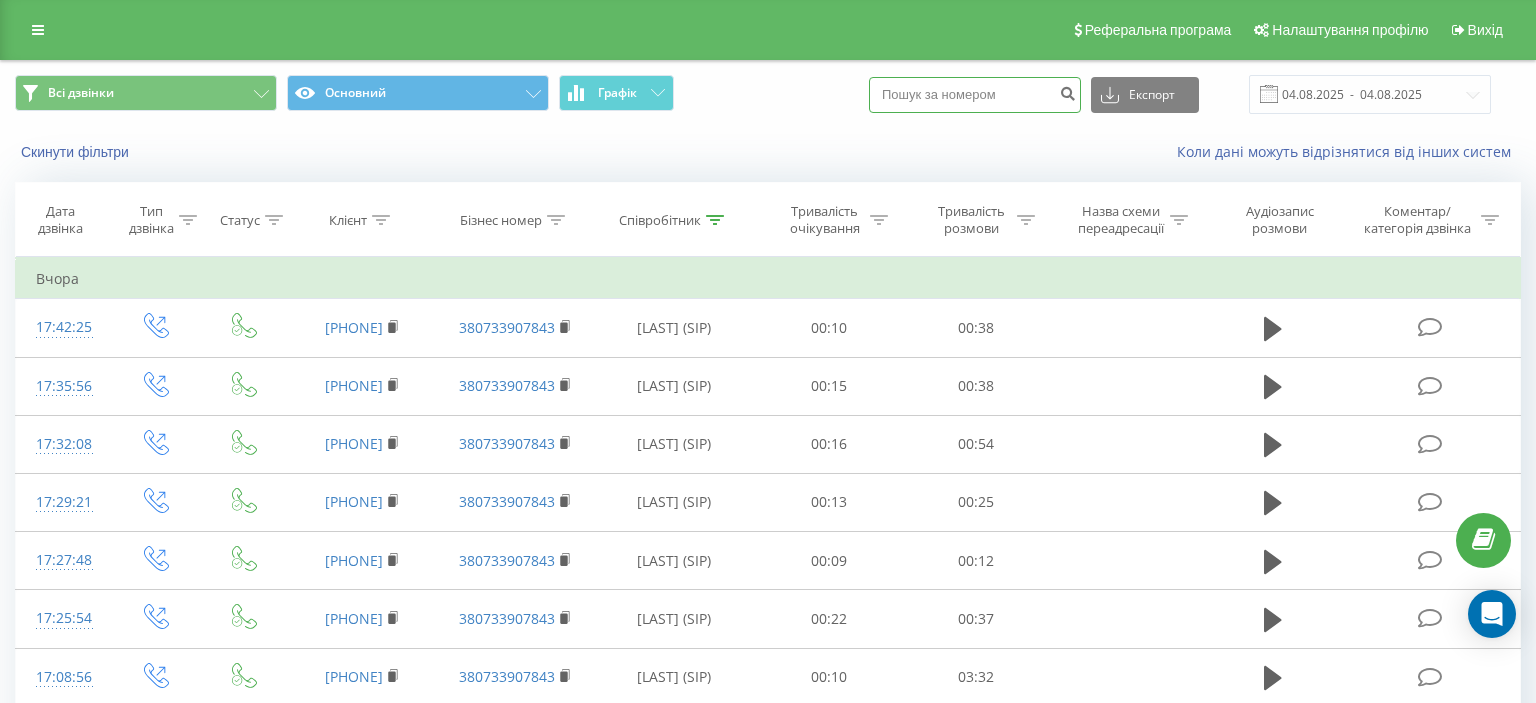 paste on "0676634999" 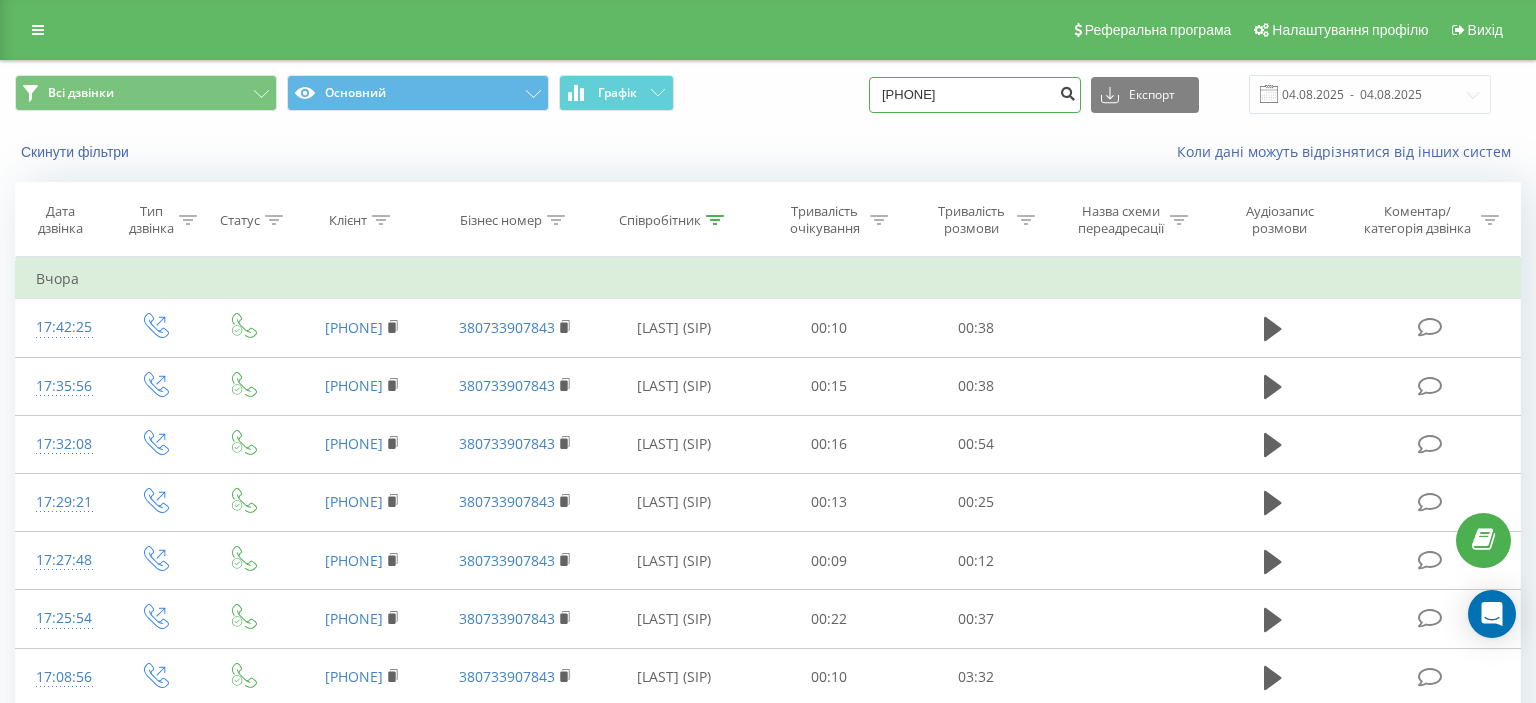 type on "0676634999" 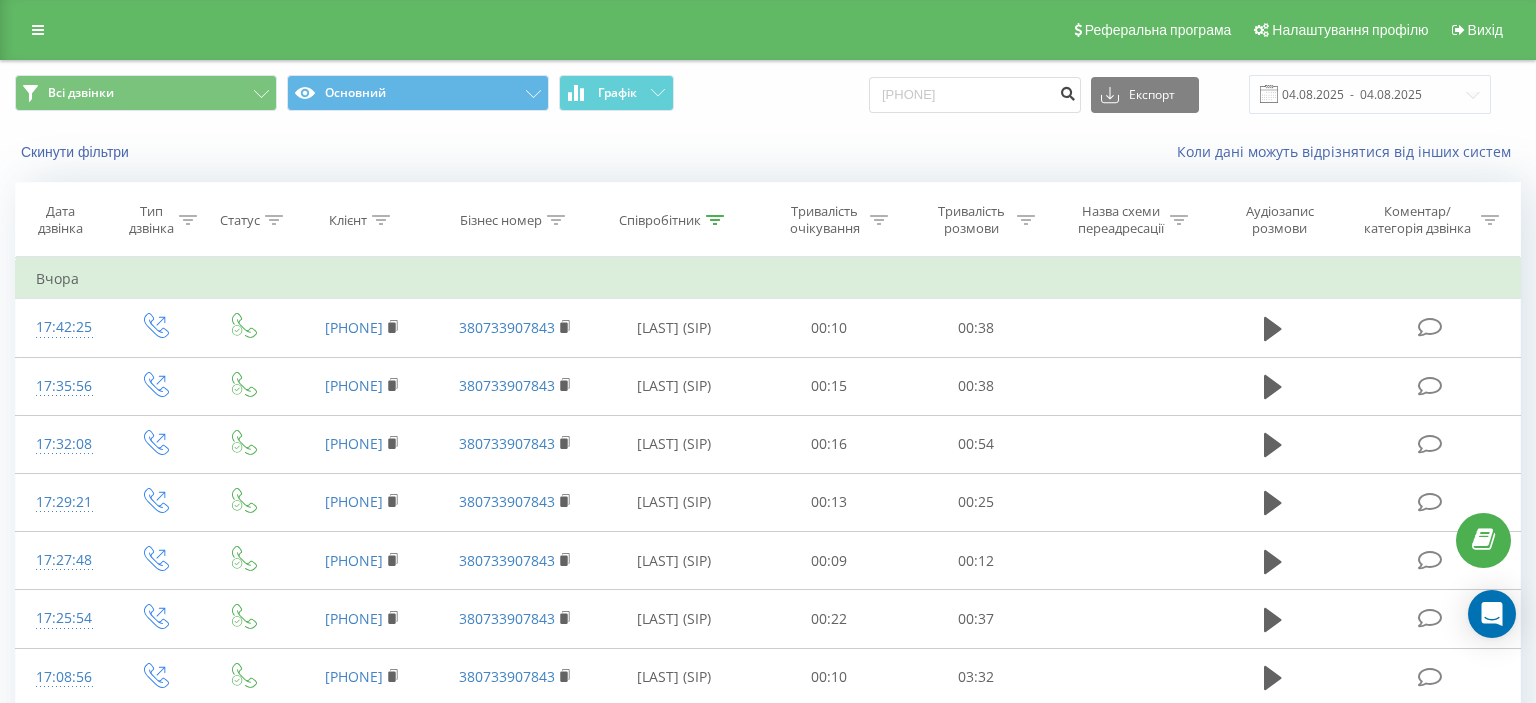 click at bounding box center (1067, 91) 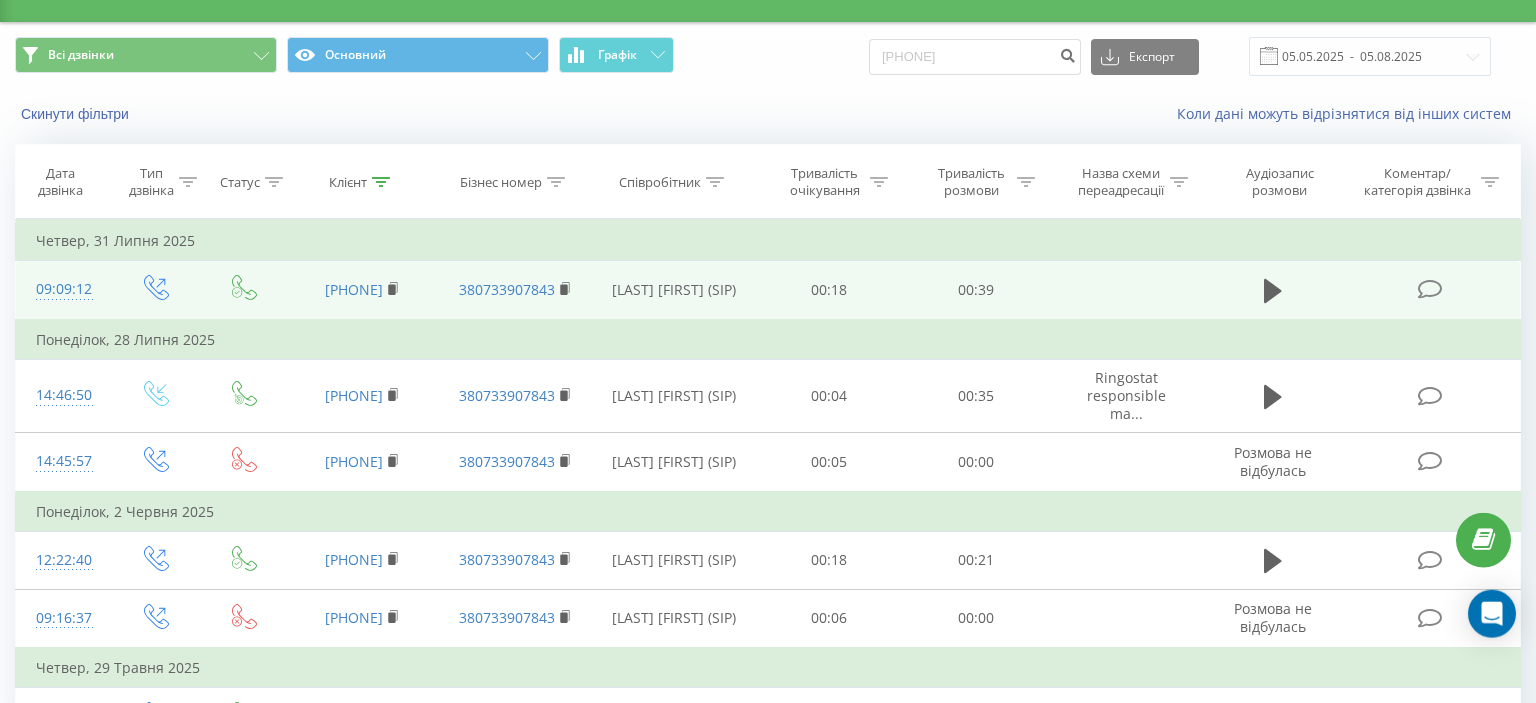 scroll, scrollTop: 0, scrollLeft: 0, axis: both 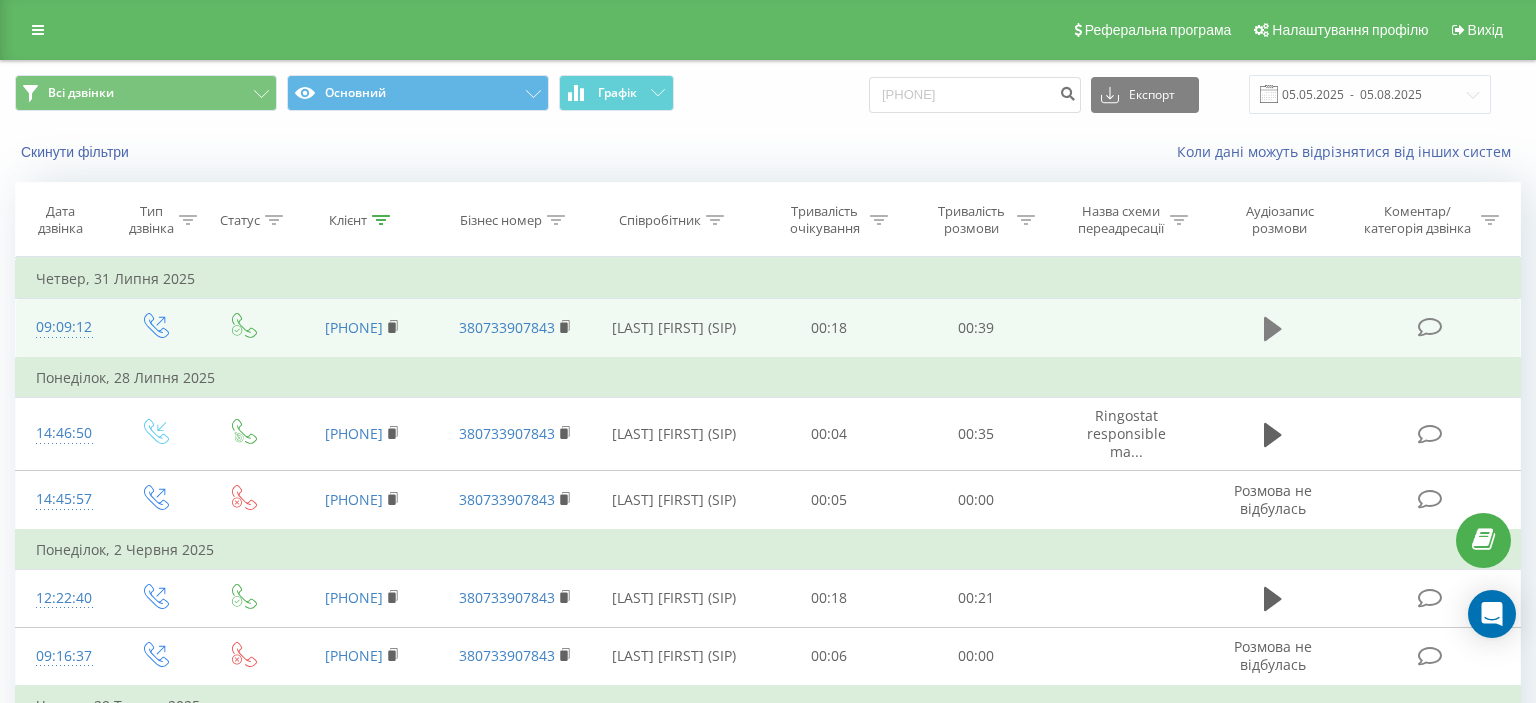 click 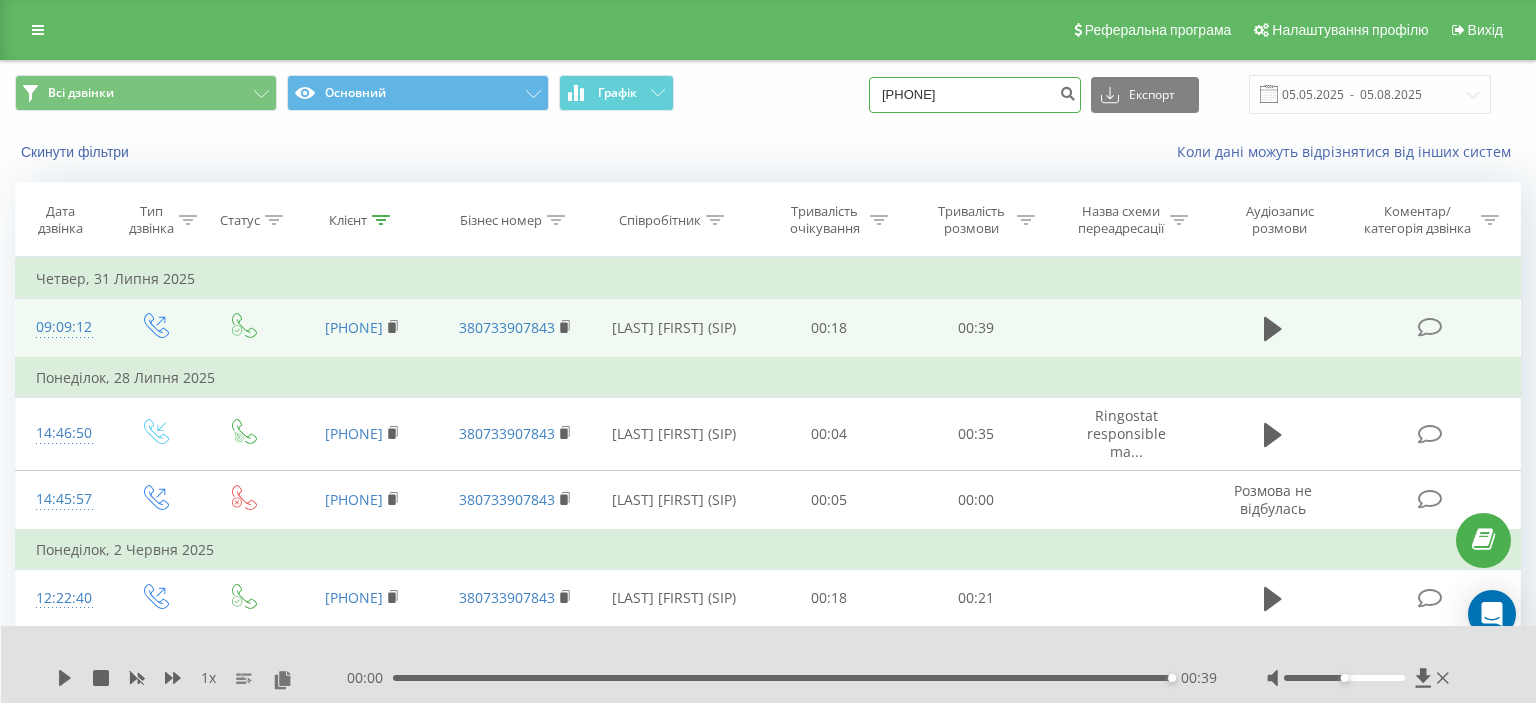 drag, startPoint x: 905, startPoint y: 98, endPoint x: 969, endPoint y: 82, distance: 65.96969 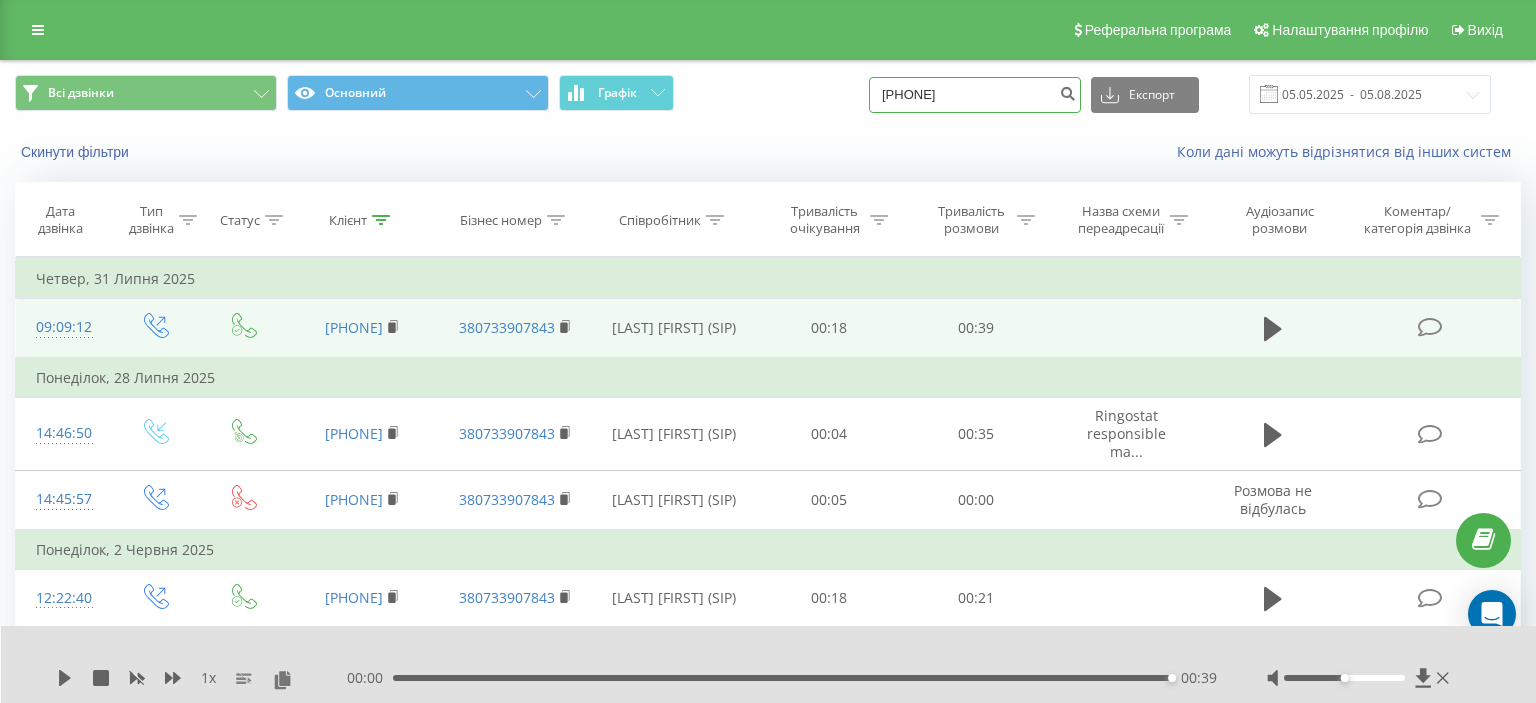 paste on "(067) 560 48 42" 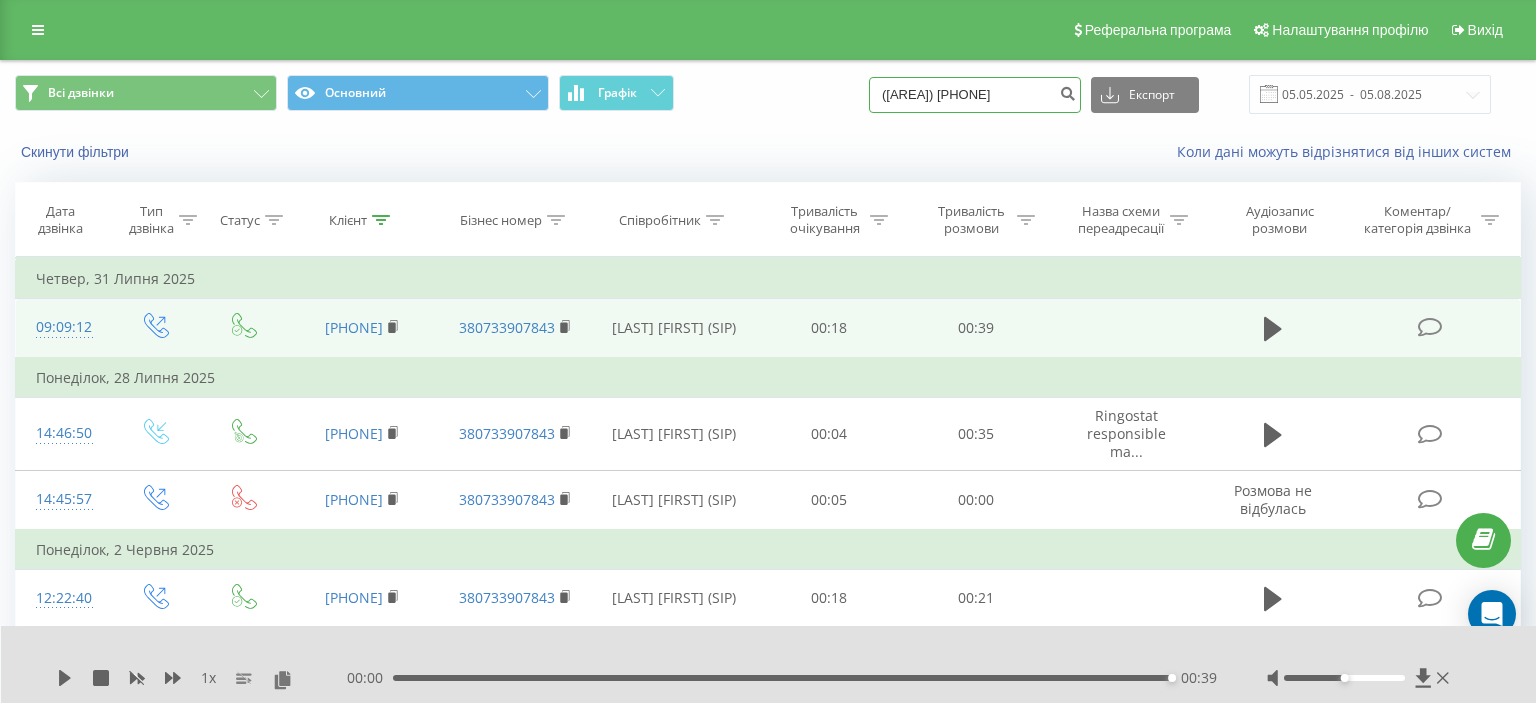 click on "(067) 560 48 42" at bounding box center [975, 95] 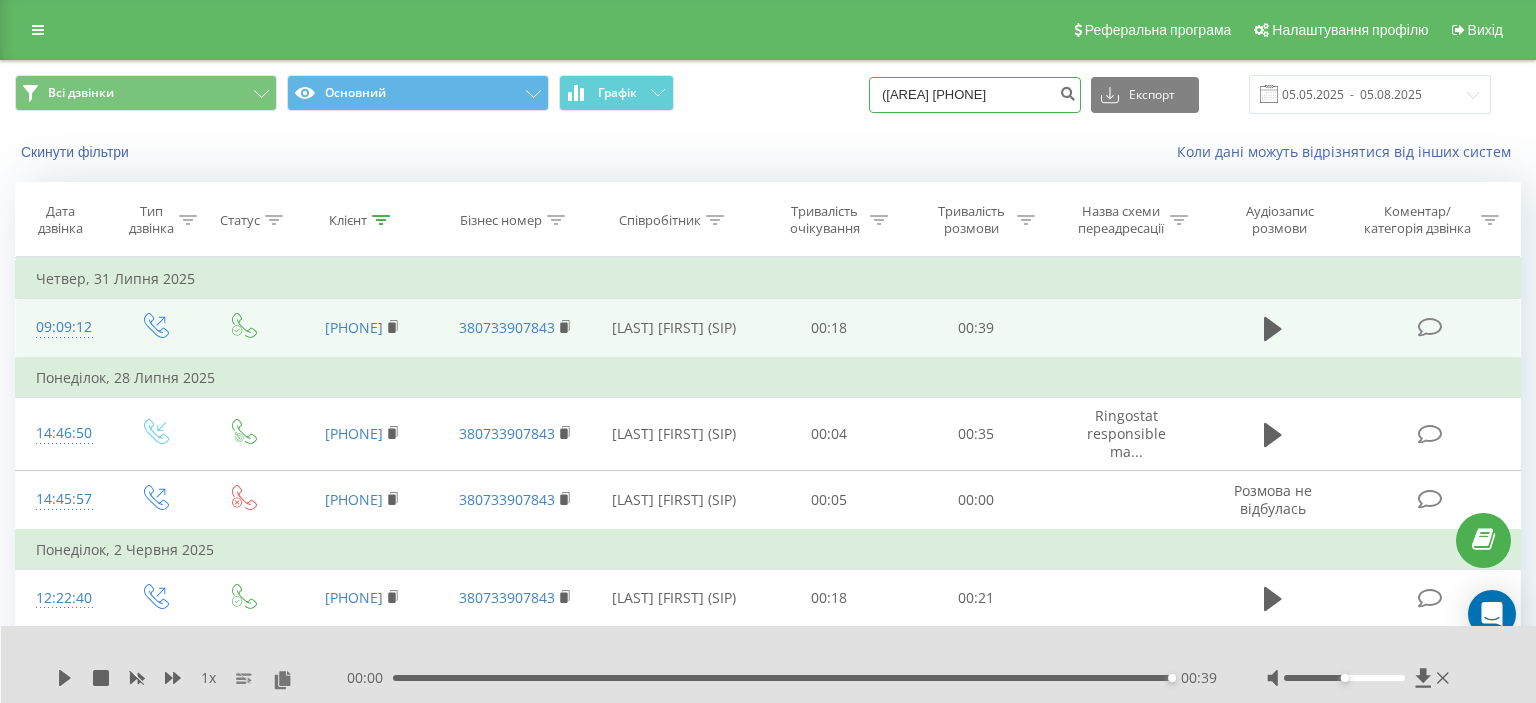 click on "(067 560 48 42" at bounding box center (975, 95) 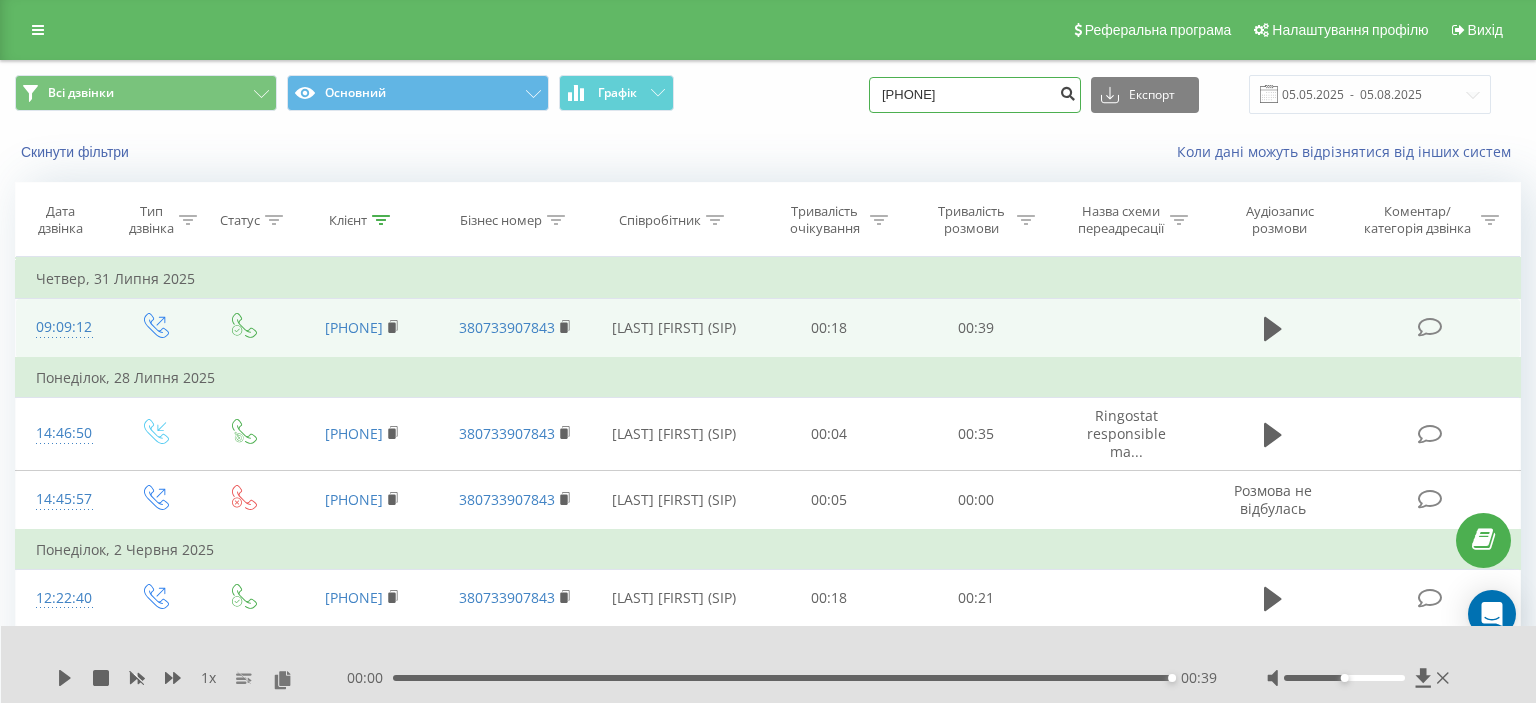 type on "067 560 48 42" 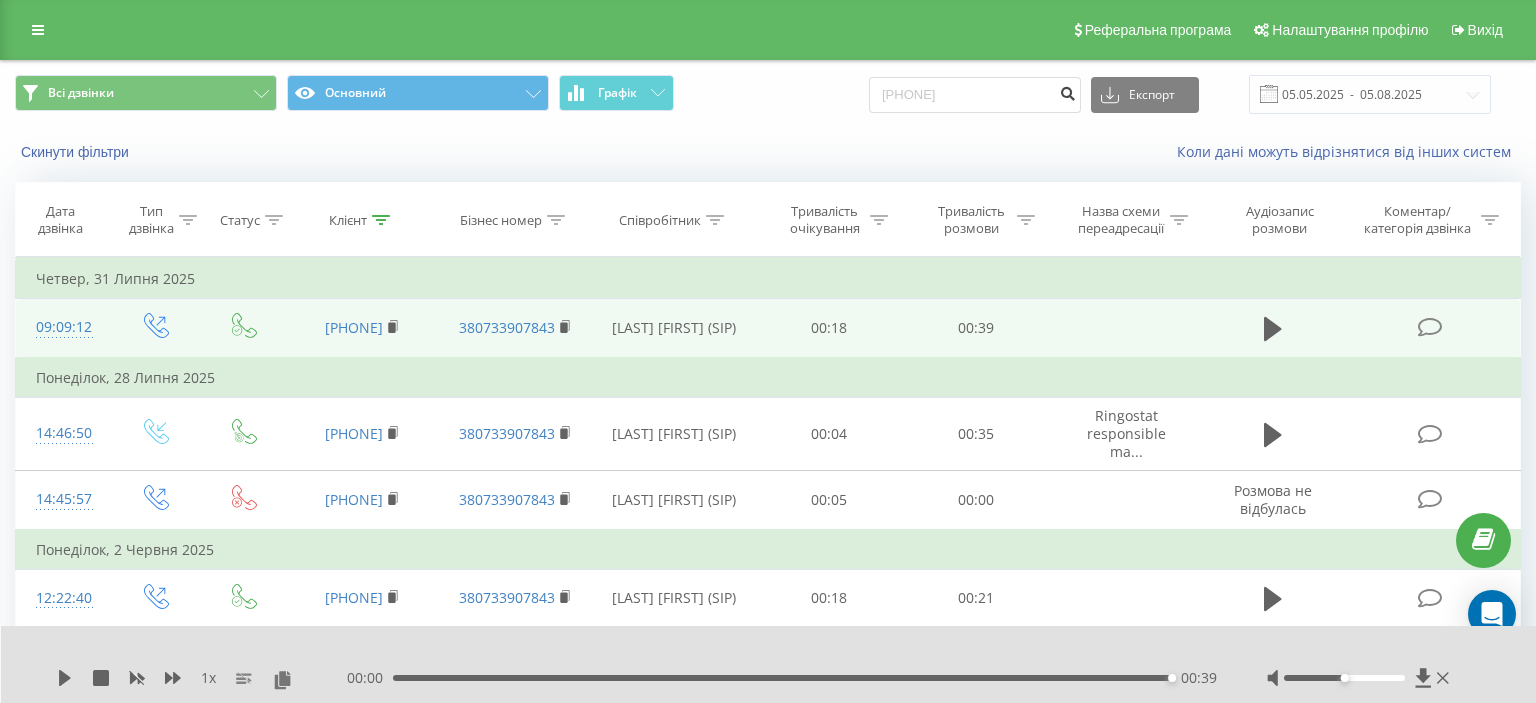 drag, startPoint x: 1080, startPoint y: 94, endPoint x: 798, endPoint y: 166, distance: 291.0464 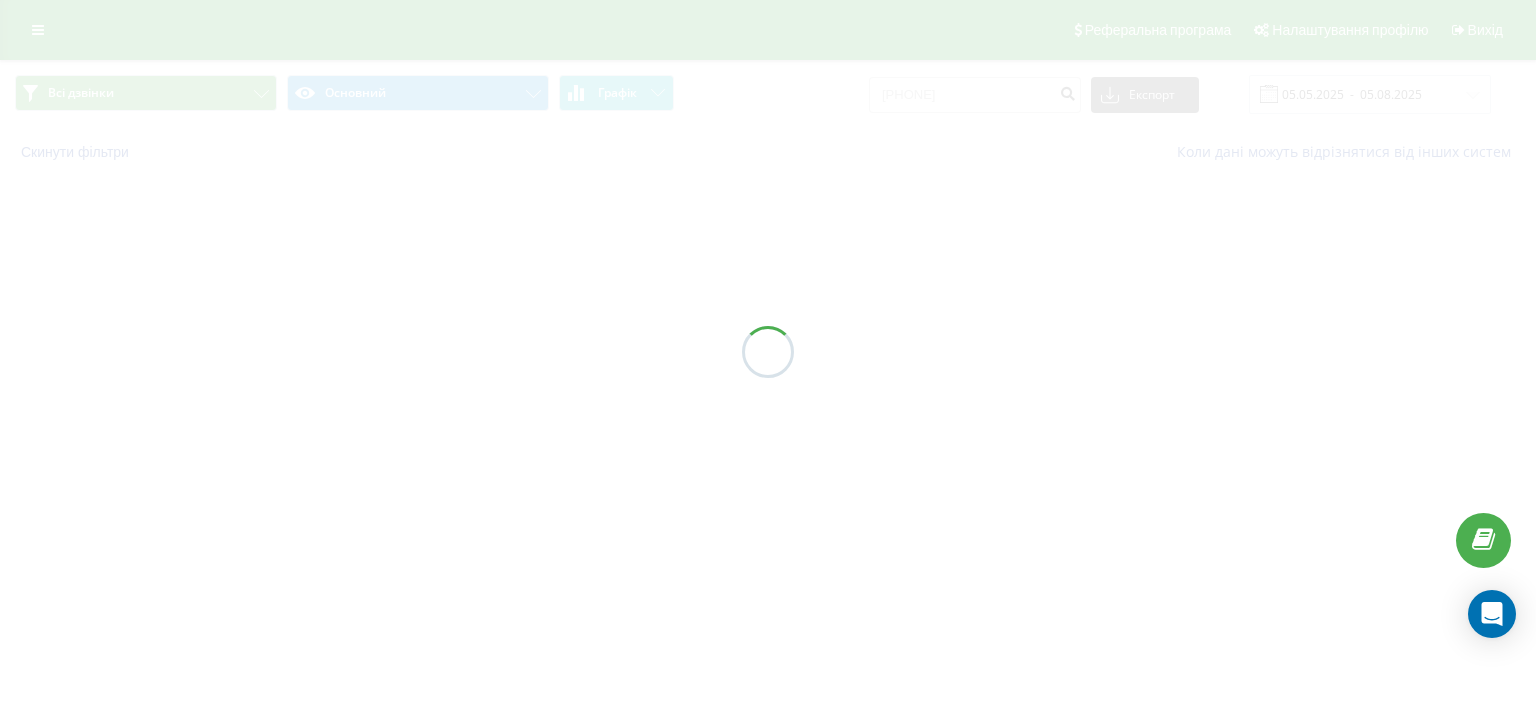scroll, scrollTop: 0, scrollLeft: 0, axis: both 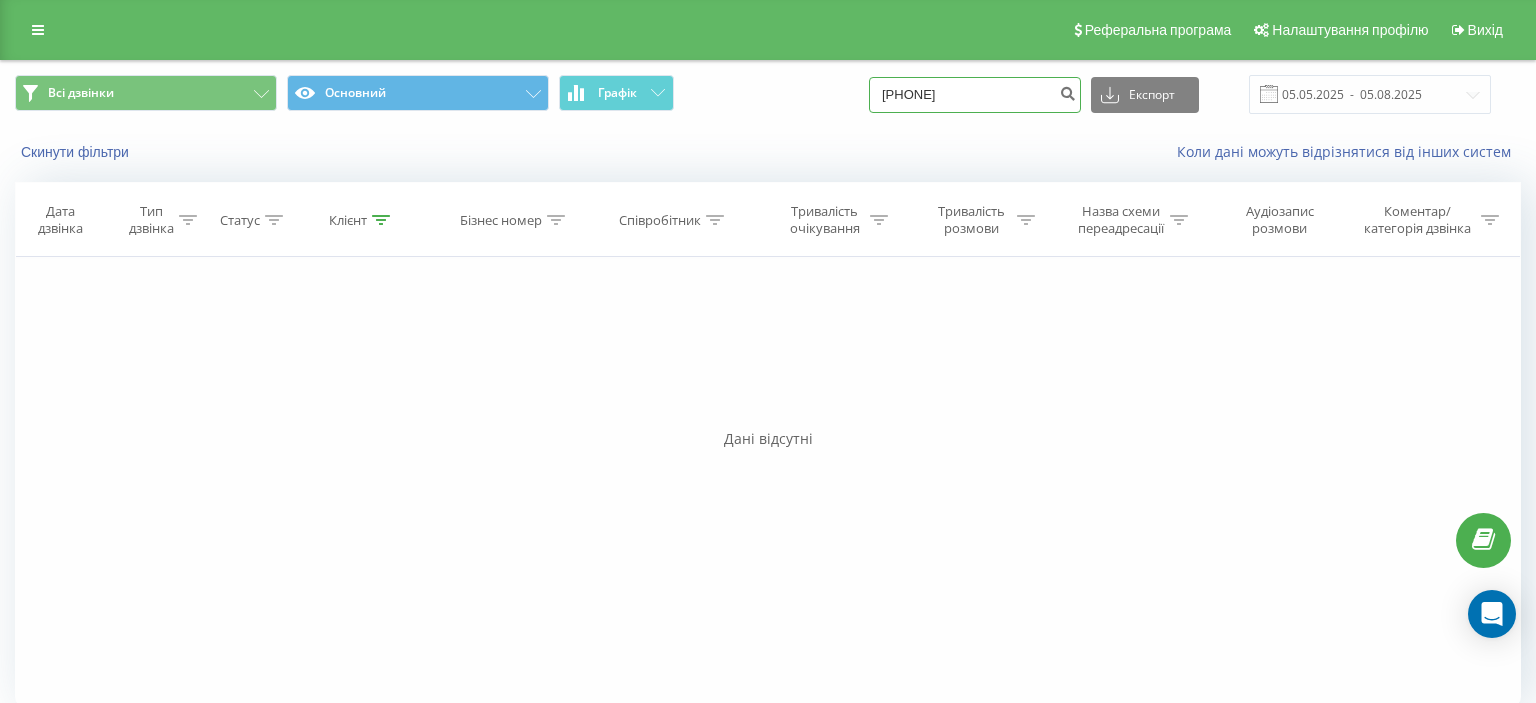 drag, startPoint x: 903, startPoint y: 96, endPoint x: 1012, endPoint y: 88, distance: 109.29318 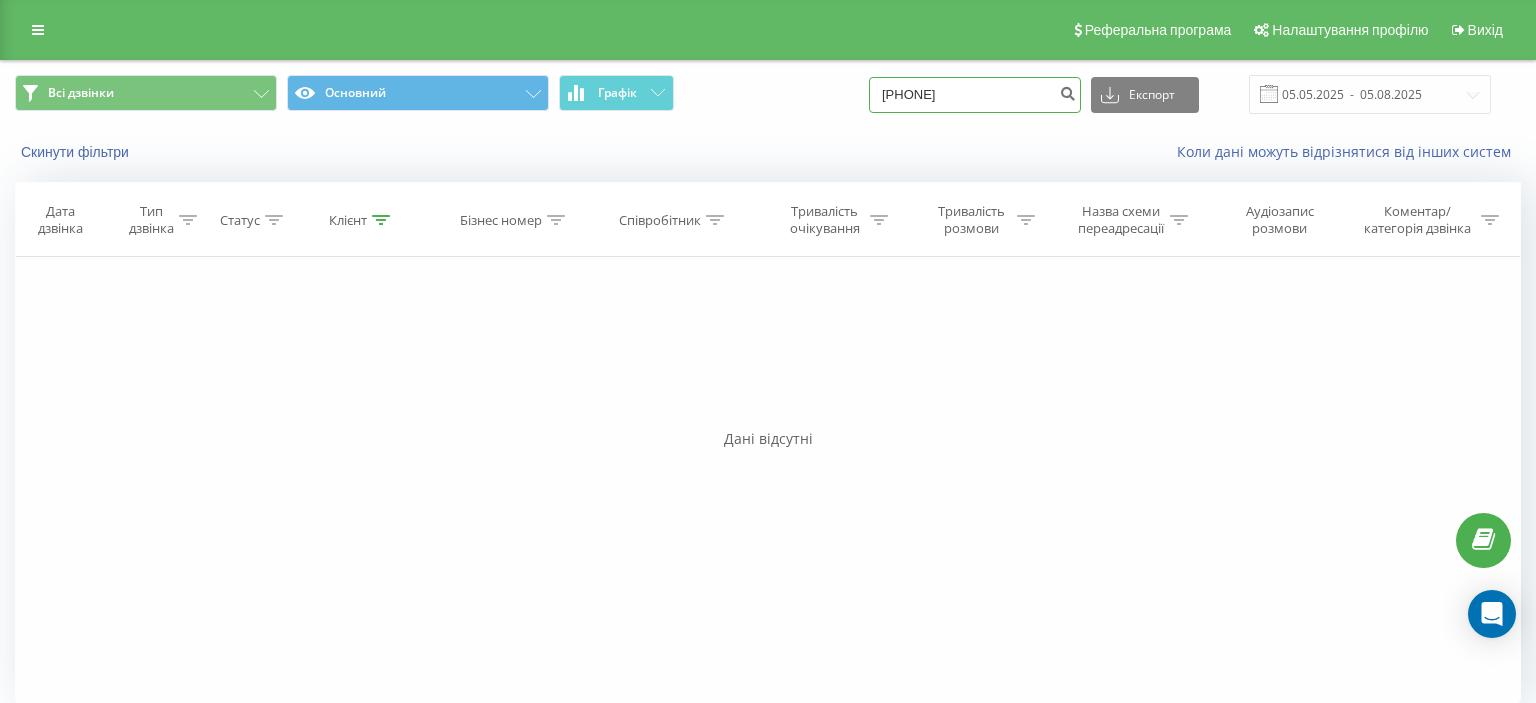 paste on "([PHONE])" 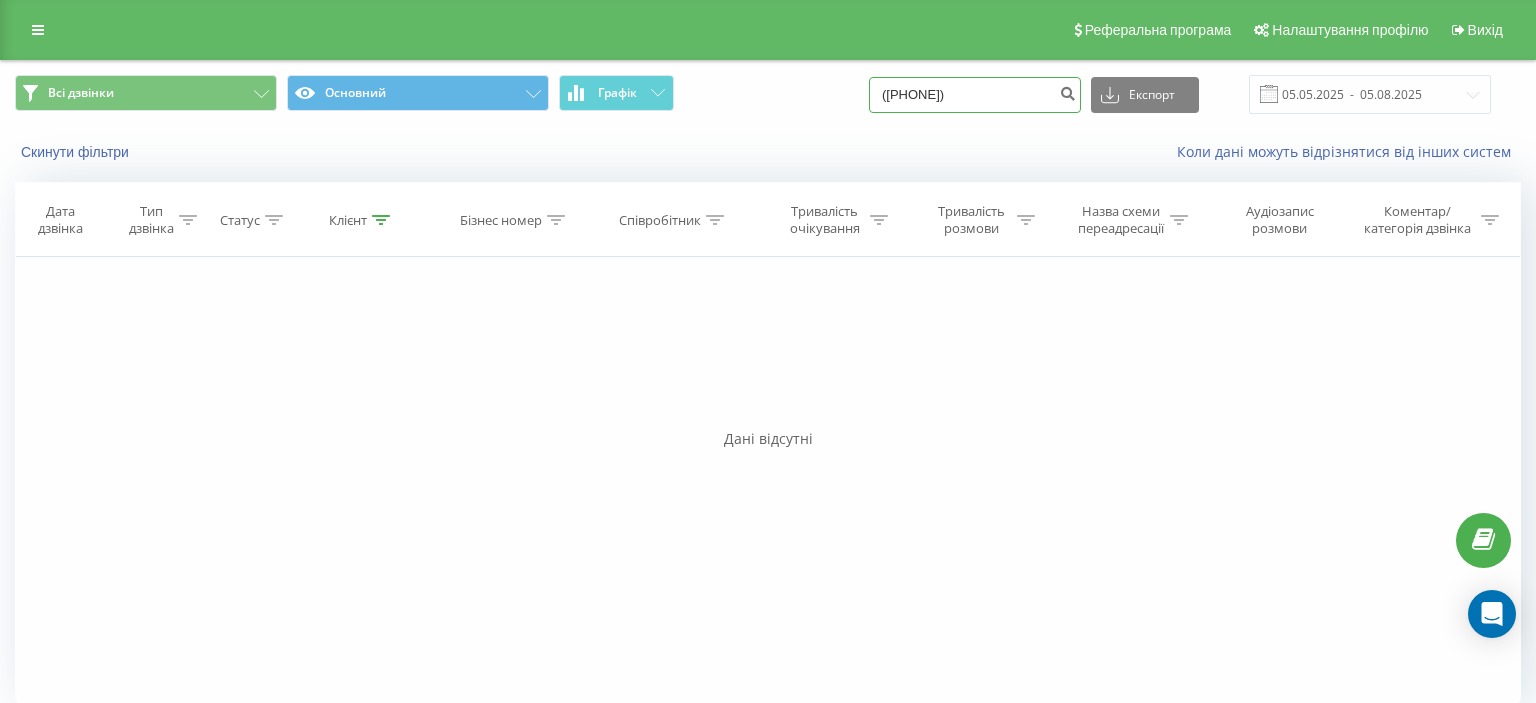click on "([PHONE])" at bounding box center [975, 95] 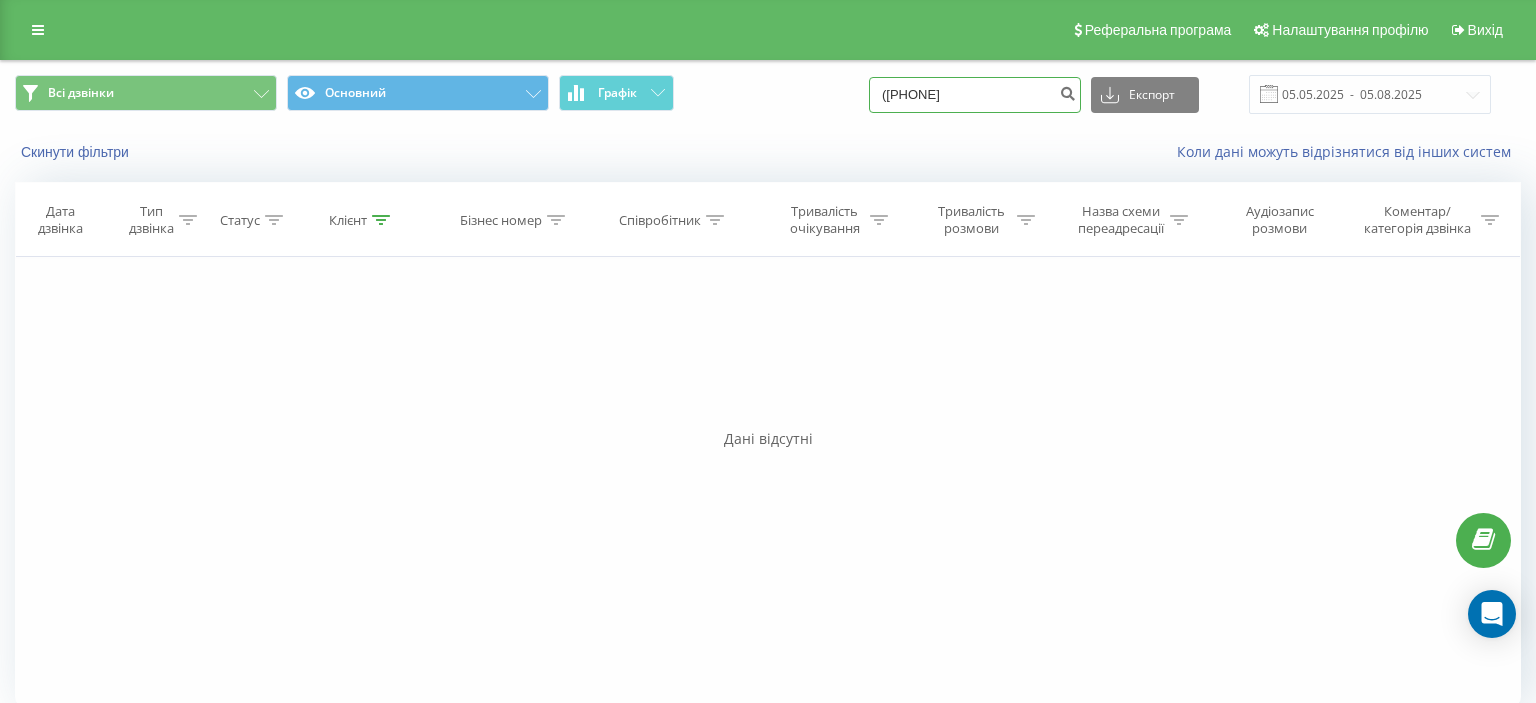 click on "(067 633 47 45" at bounding box center (975, 95) 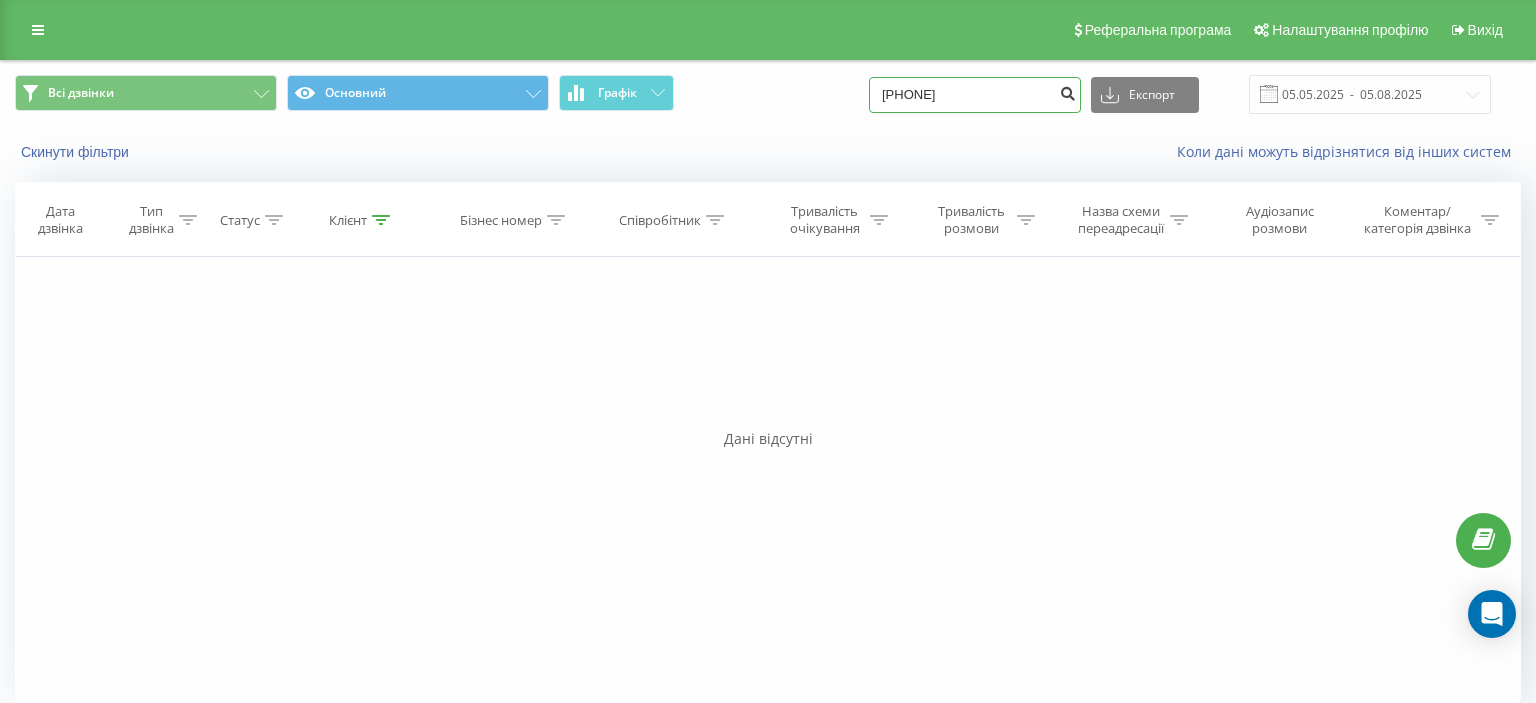 type on "067 633 47 45" 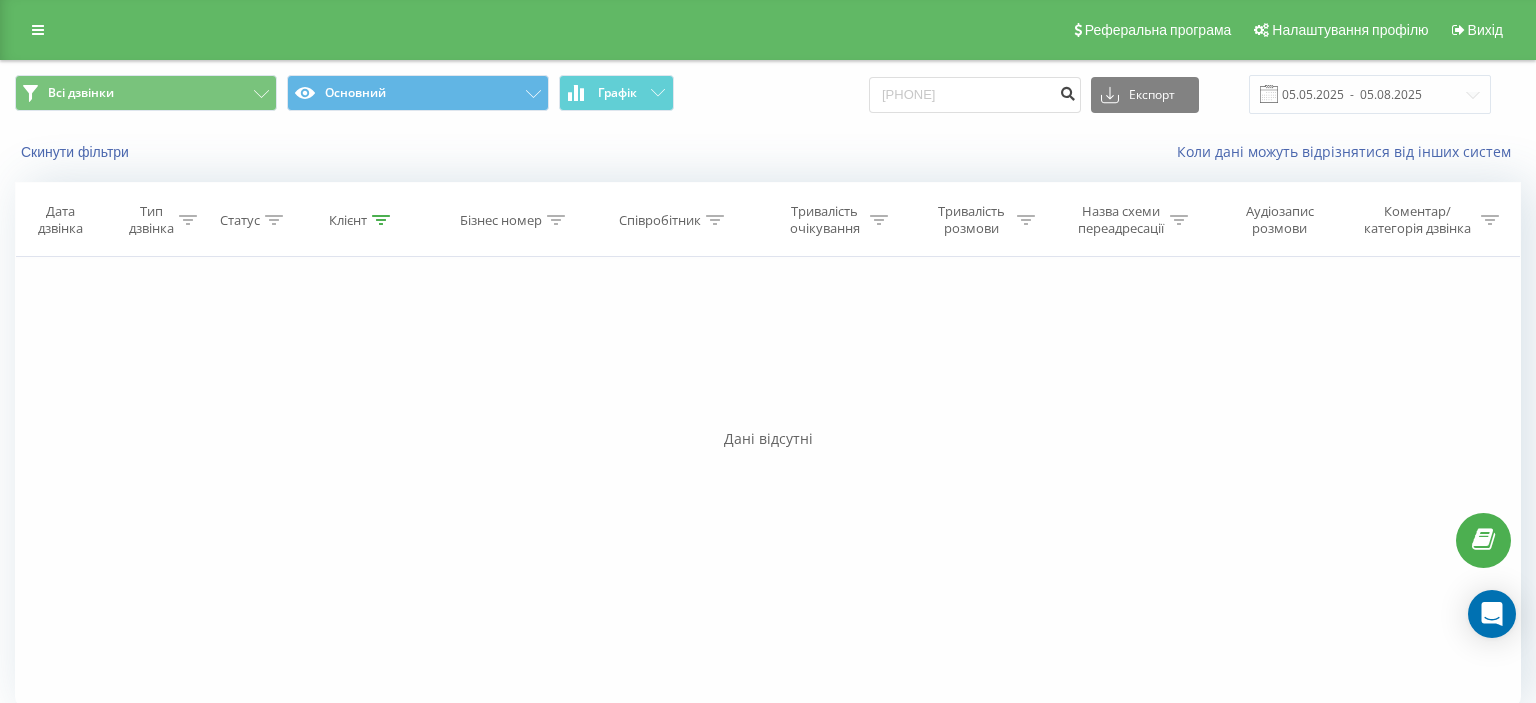 click at bounding box center (1067, 91) 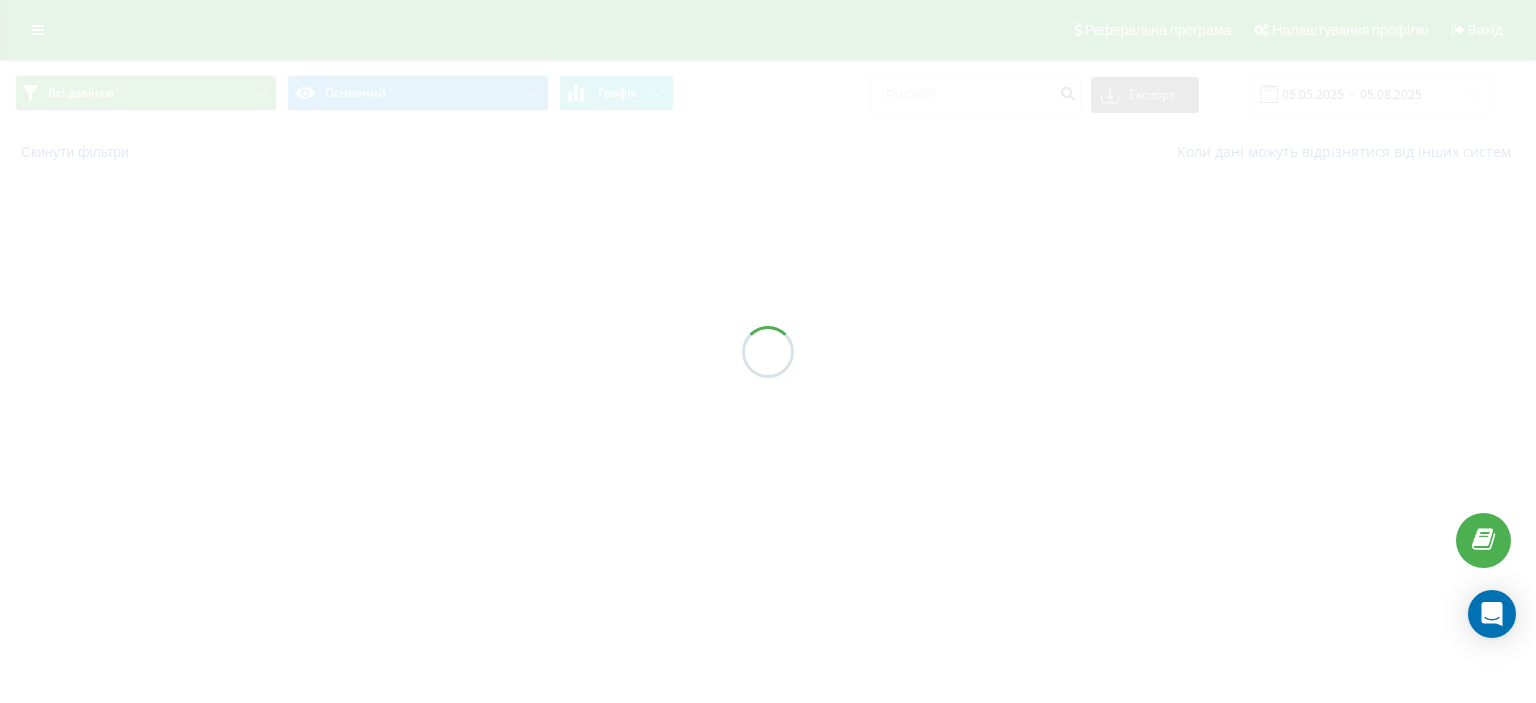 scroll, scrollTop: 0, scrollLeft: 0, axis: both 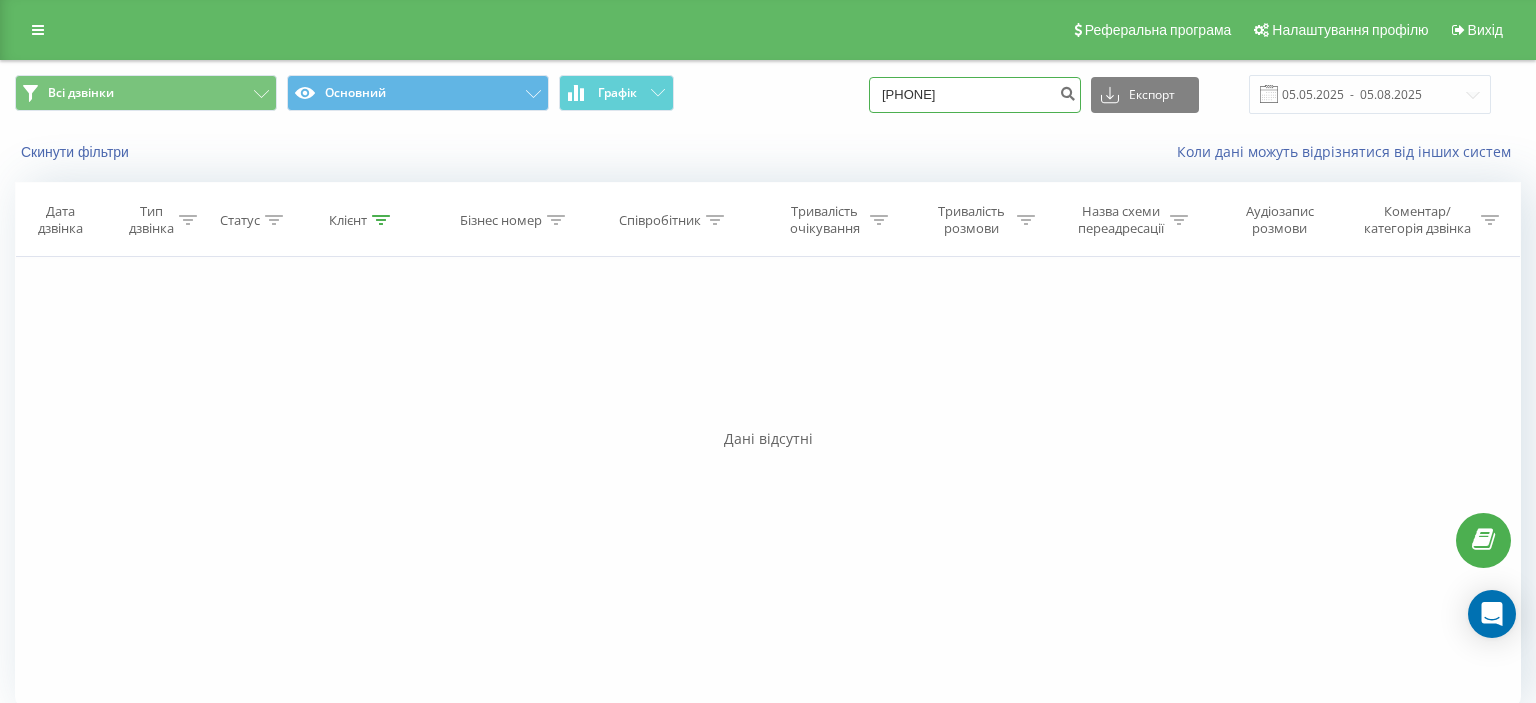 drag, startPoint x: 902, startPoint y: 96, endPoint x: 1017, endPoint y: 91, distance: 115.10864 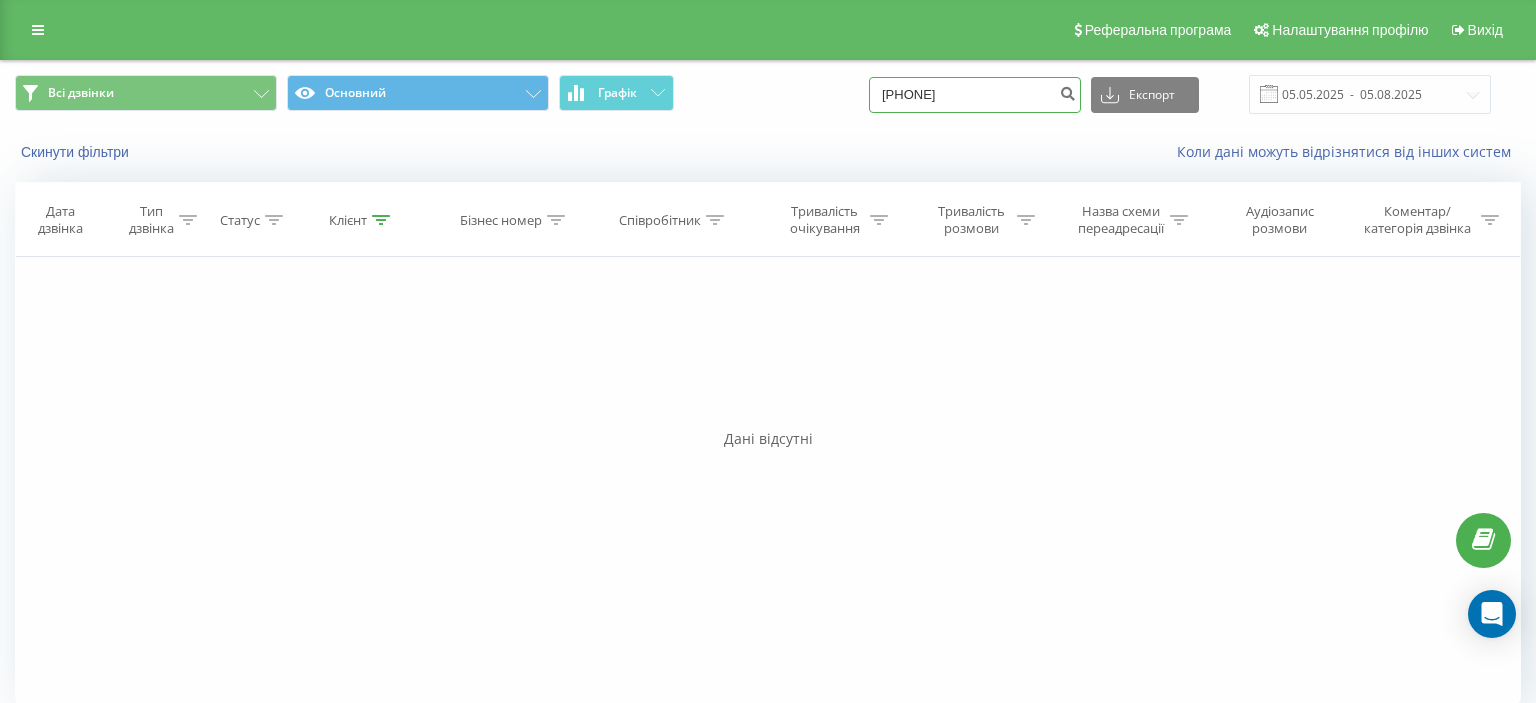 paste on "(067) 898 53 44" 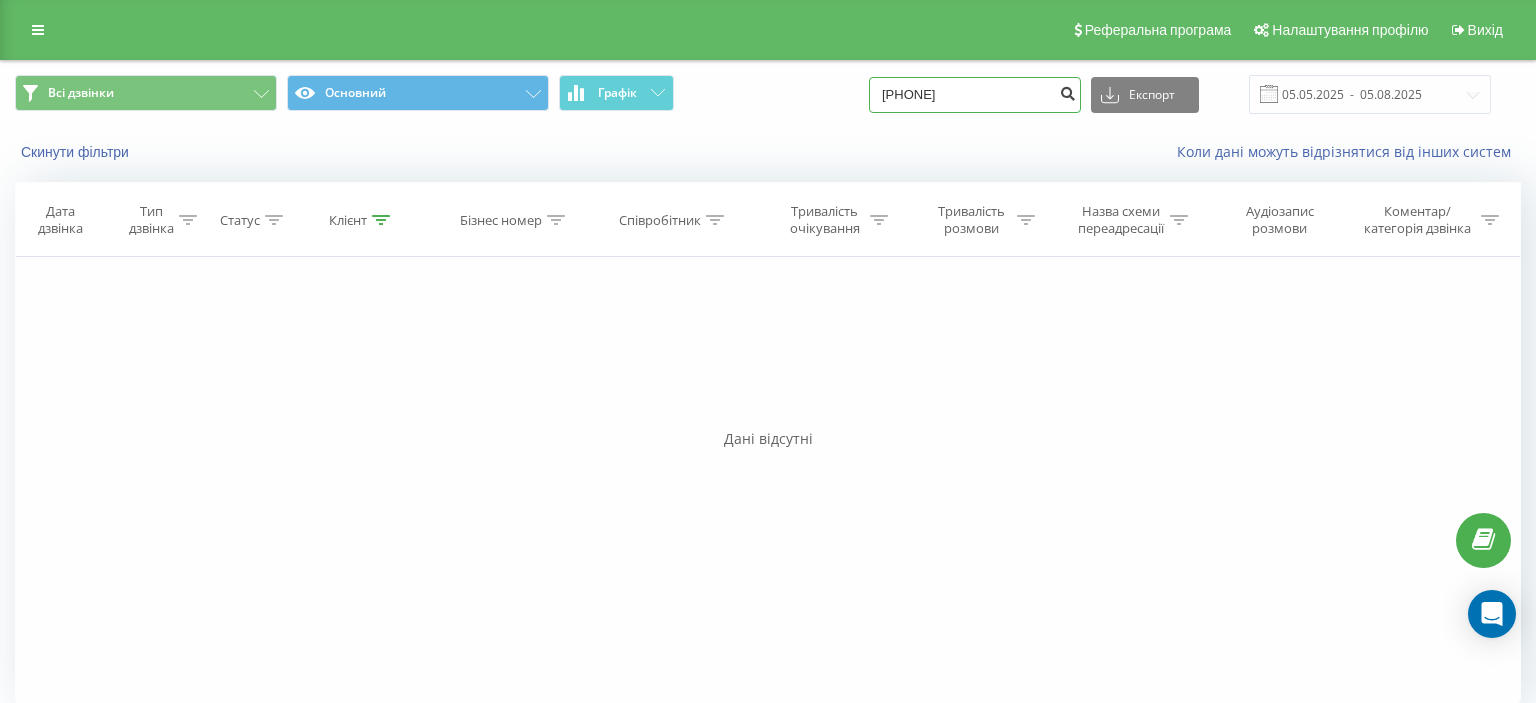 type on "067898 53 44" 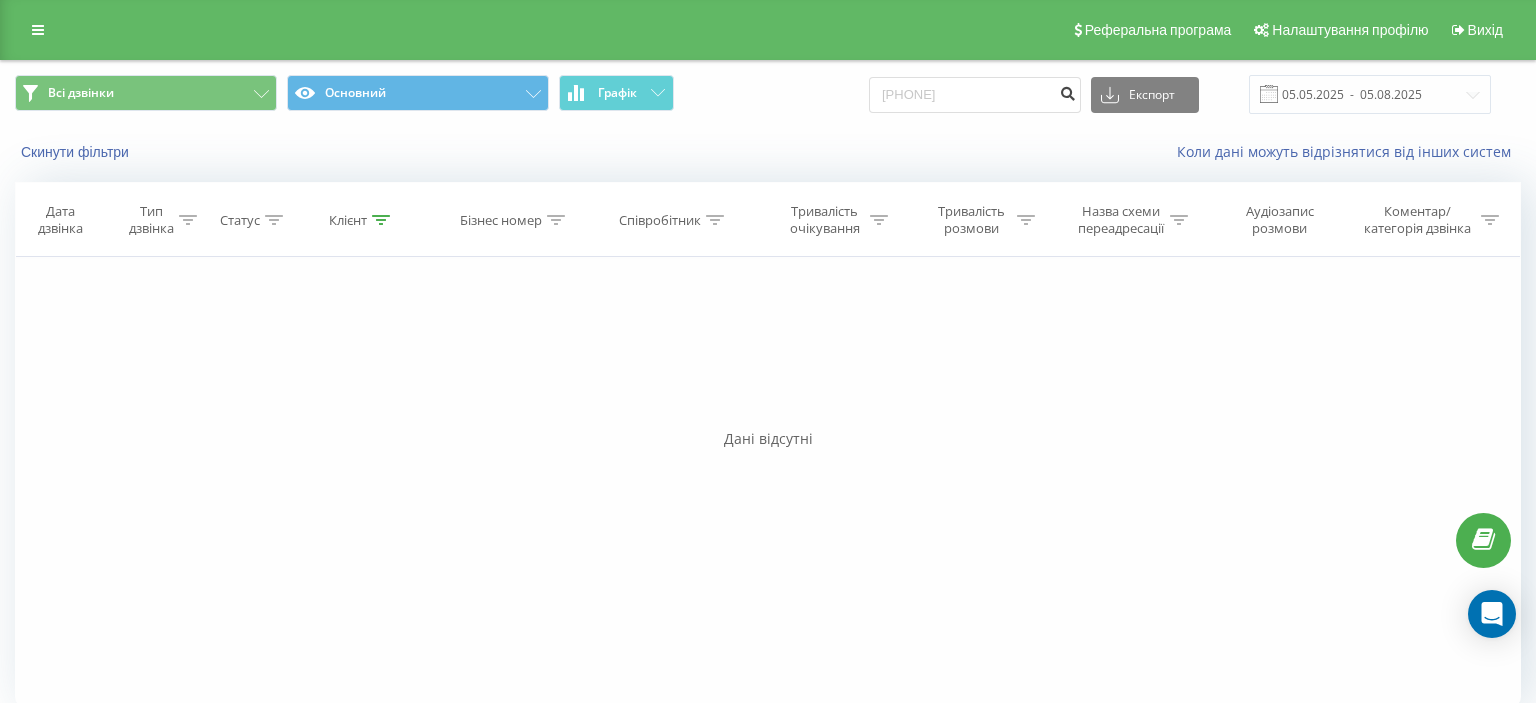 drag, startPoint x: 1078, startPoint y: 94, endPoint x: 978, endPoint y: 140, distance: 110.0727 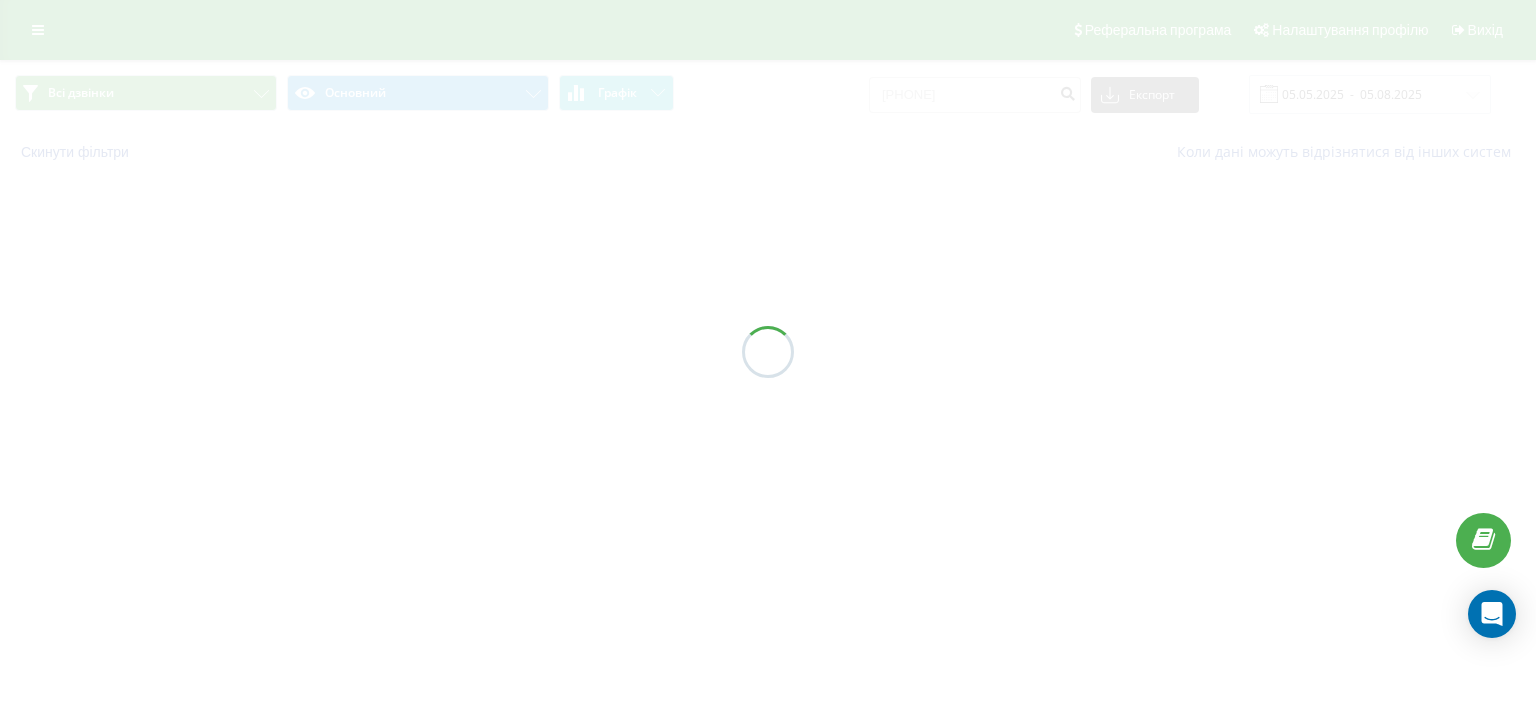 scroll, scrollTop: 0, scrollLeft: 0, axis: both 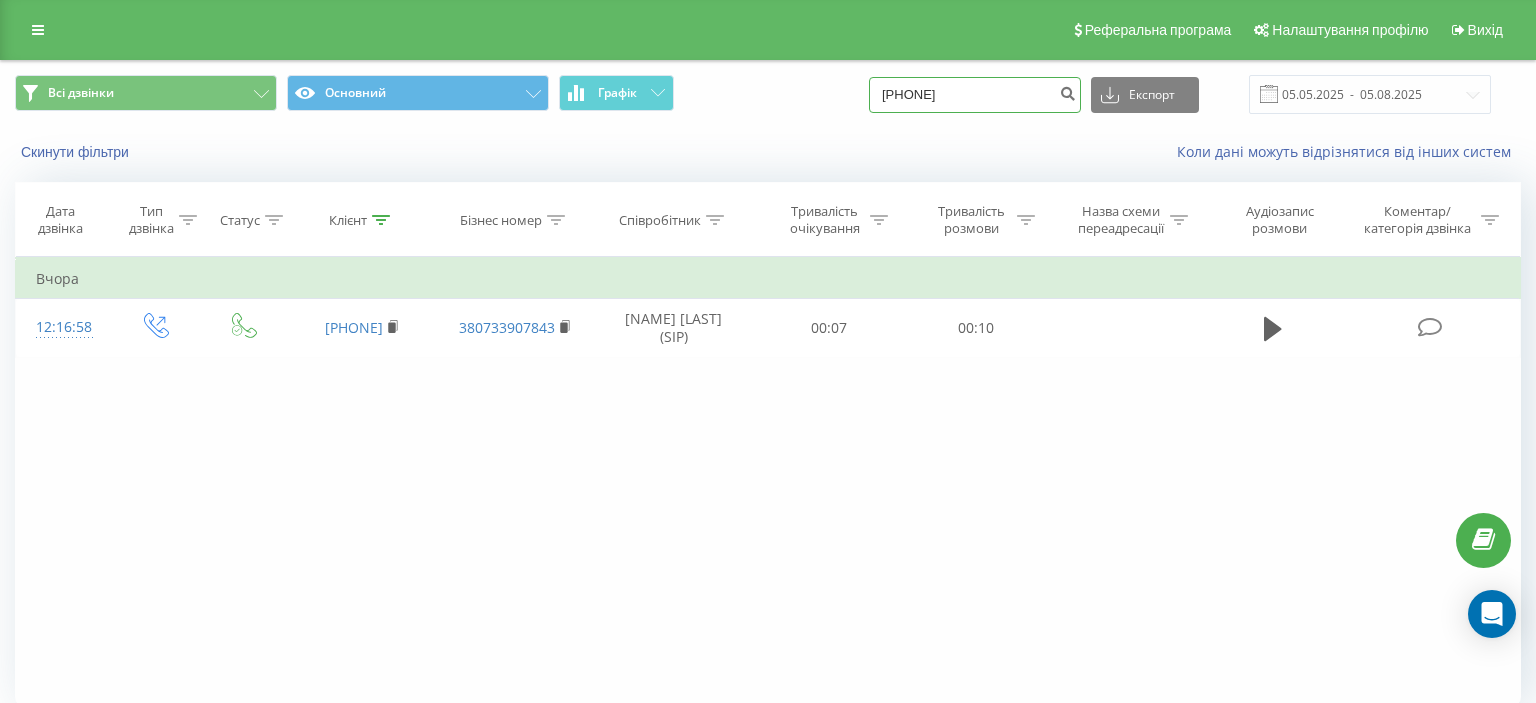 drag, startPoint x: 902, startPoint y: 99, endPoint x: 1034, endPoint y: 91, distance: 132.2422 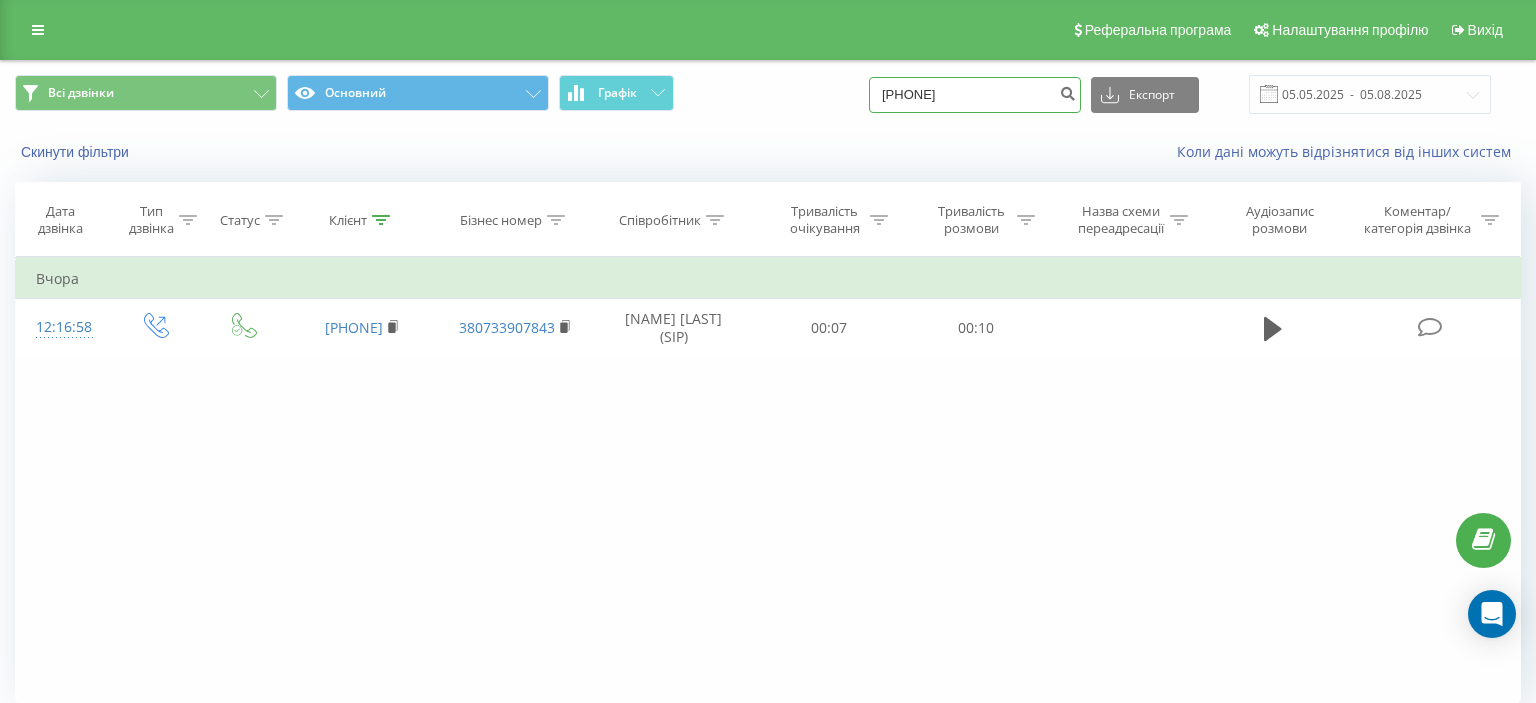 paste on "(093) 328 30 92" 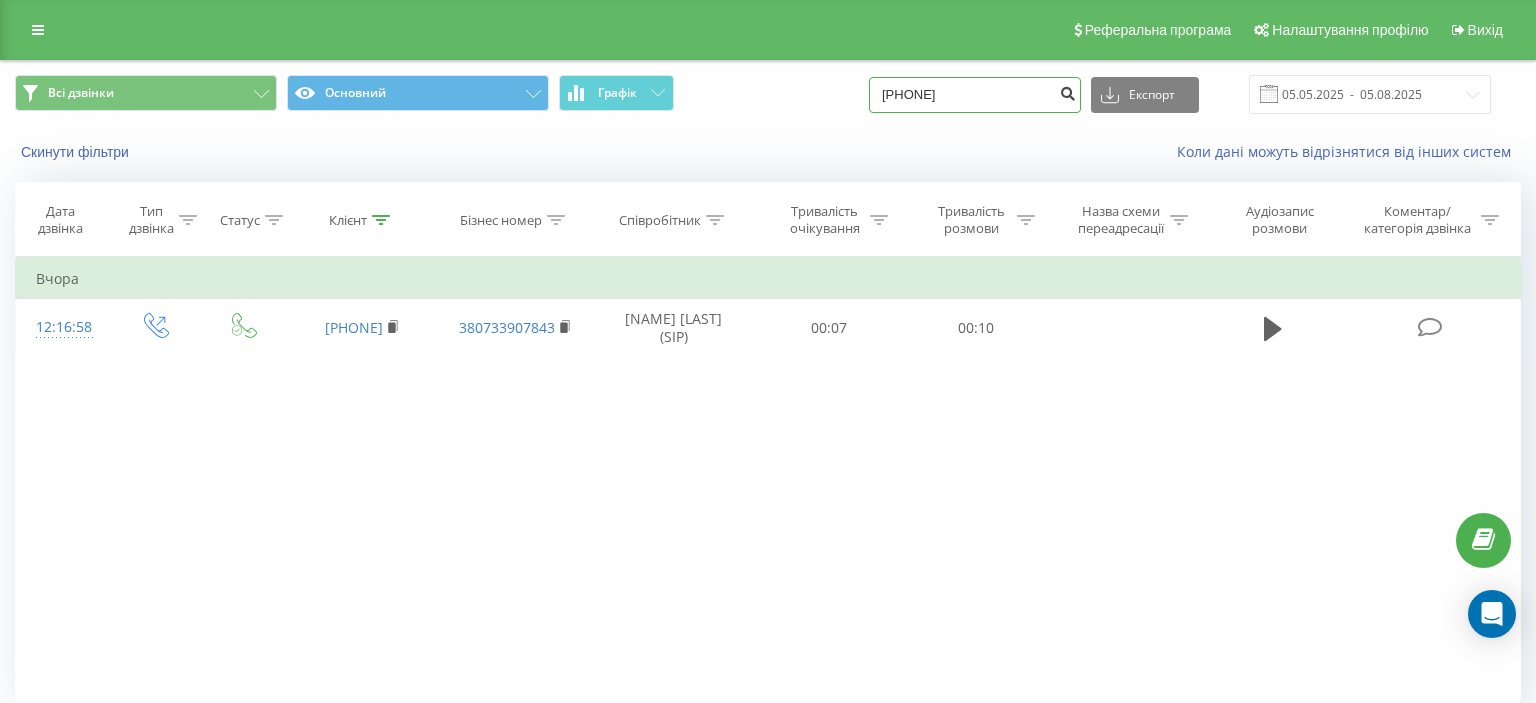 type on "093 328 30 92" 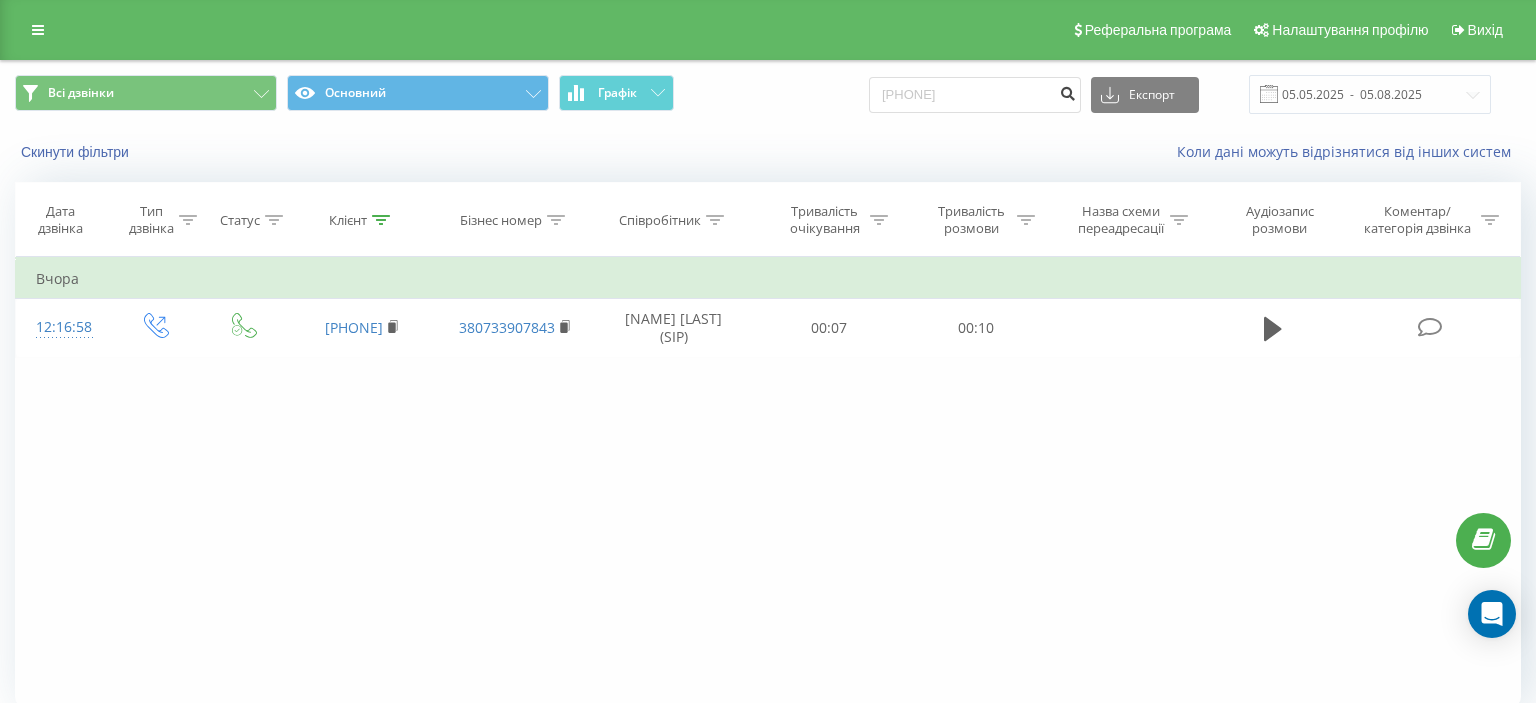 click at bounding box center [1067, 91] 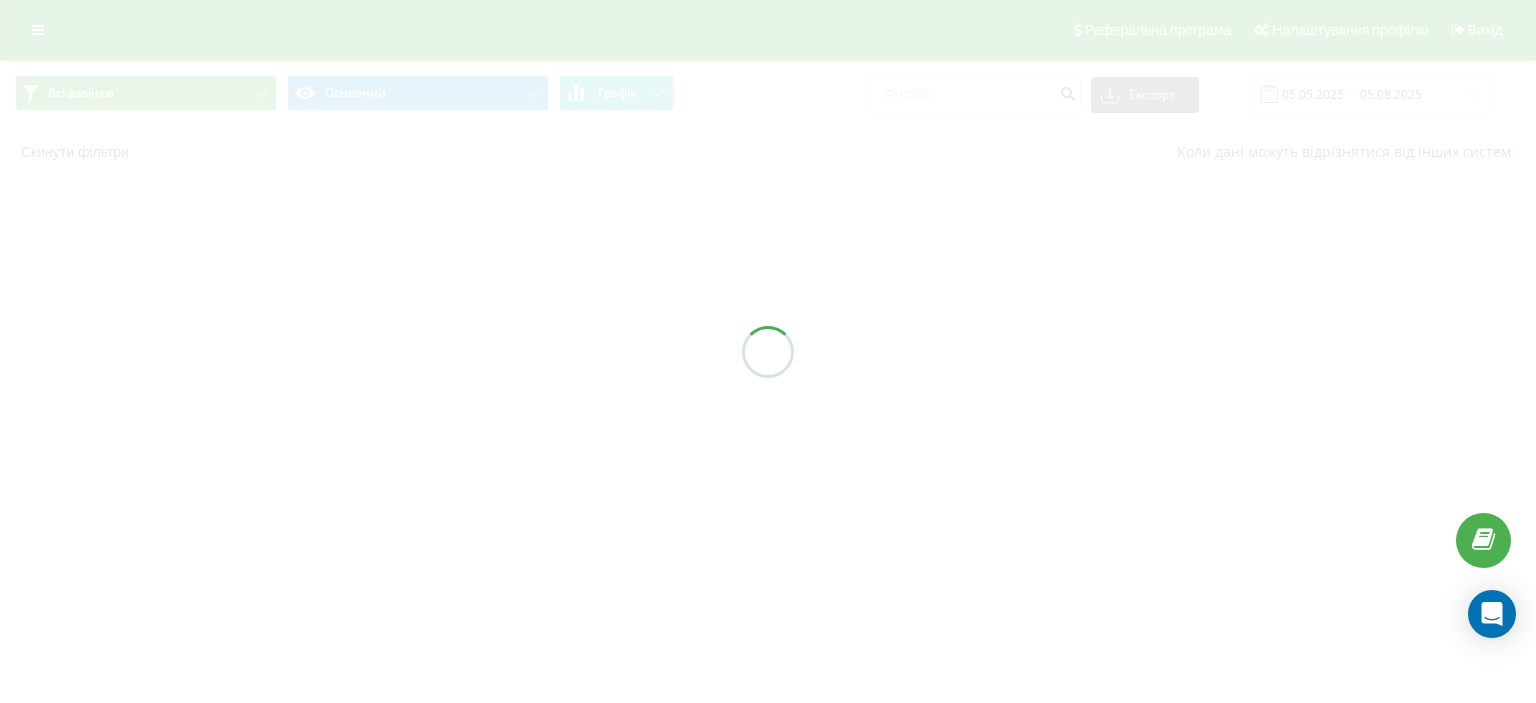 scroll, scrollTop: 0, scrollLeft: 0, axis: both 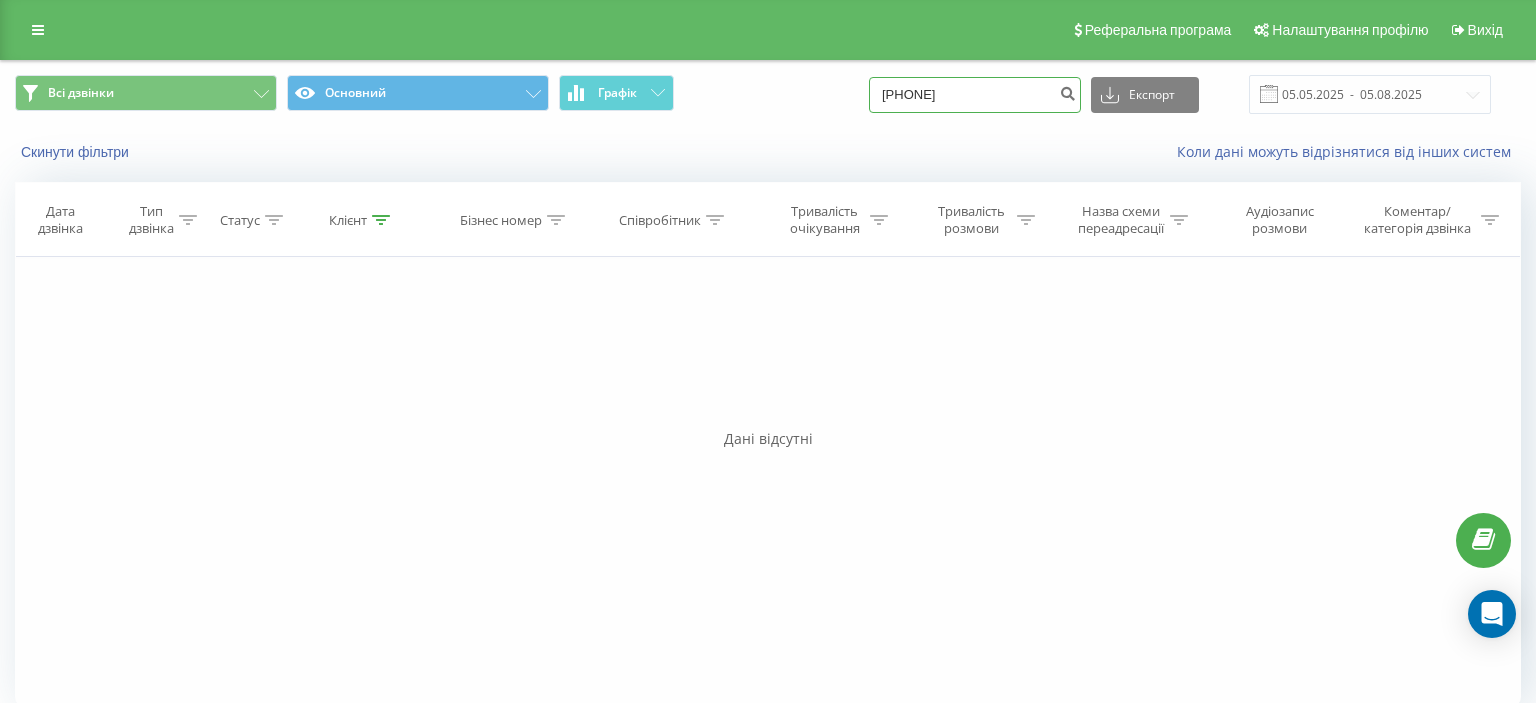 drag, startPoint x: 905, startPoint y: 91, endPoint x: 1051, endPoint y: 85, distance: 146.12323 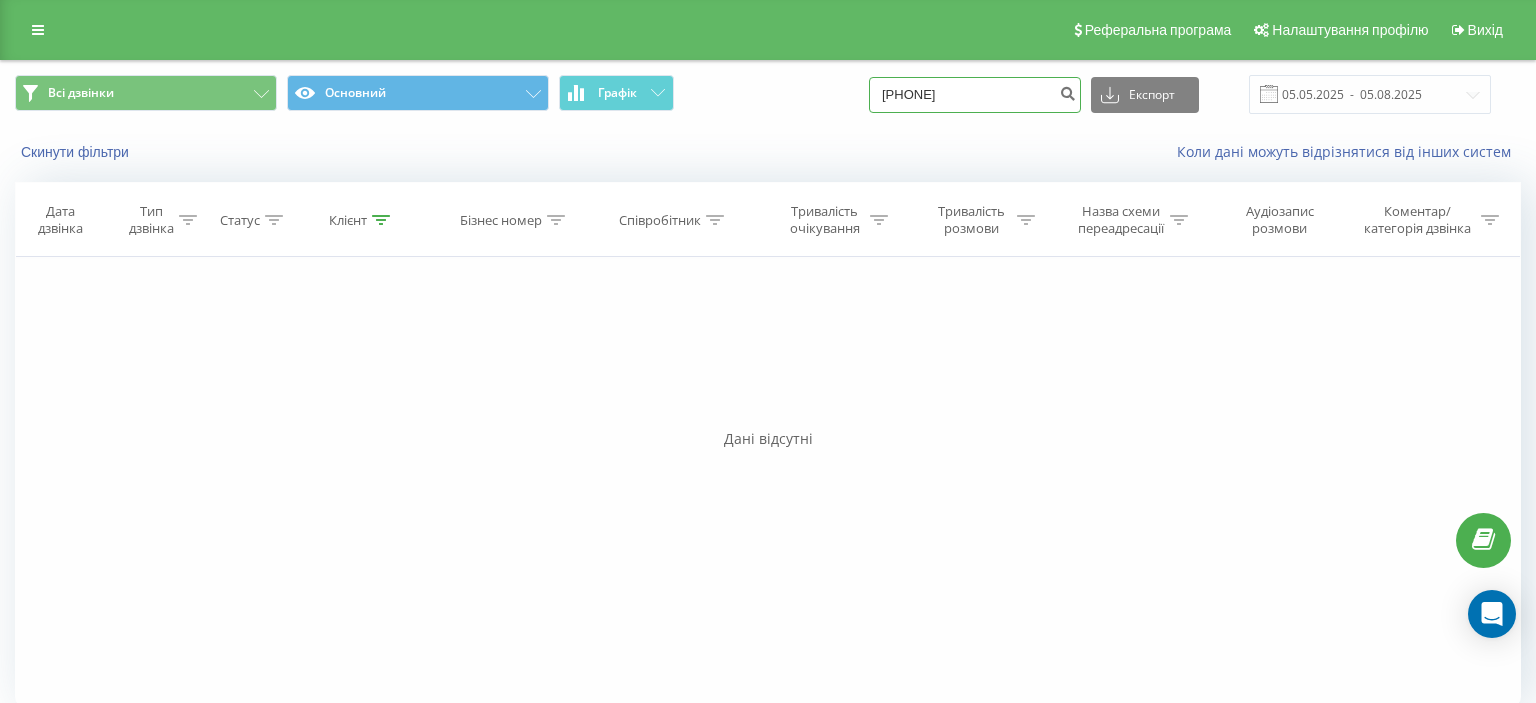 paste on "([PHONE]" 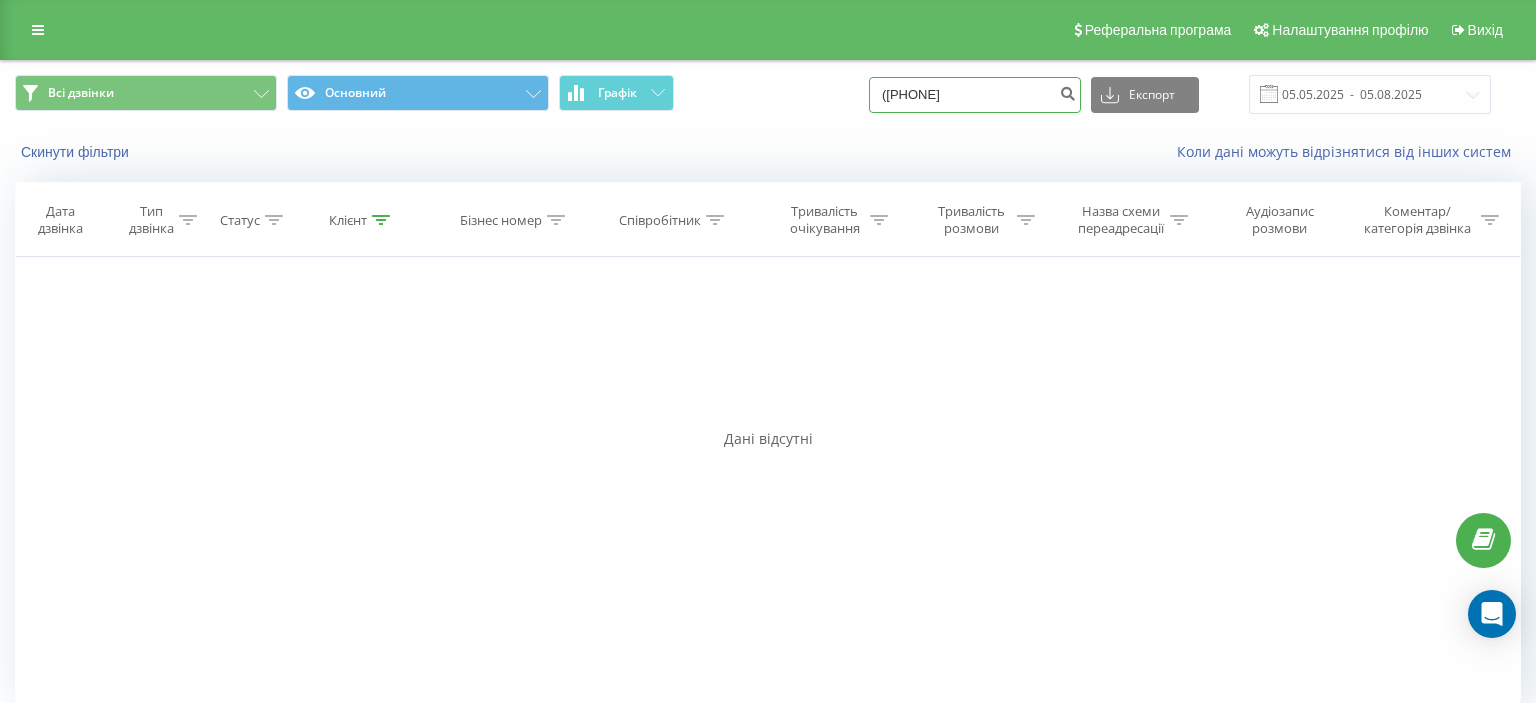 click on "([PHONE]" at bounding box center (975, 95) 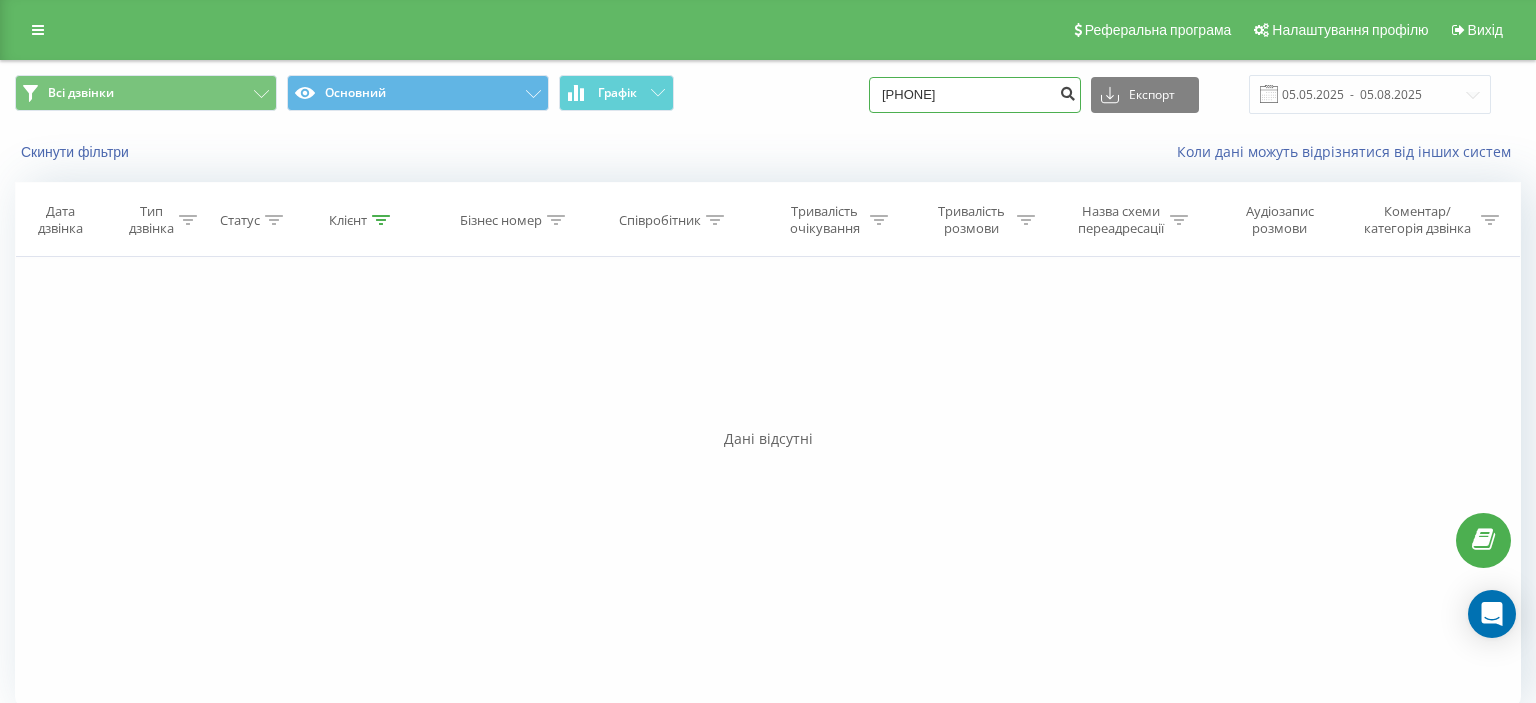 type on "066 574 41 06" 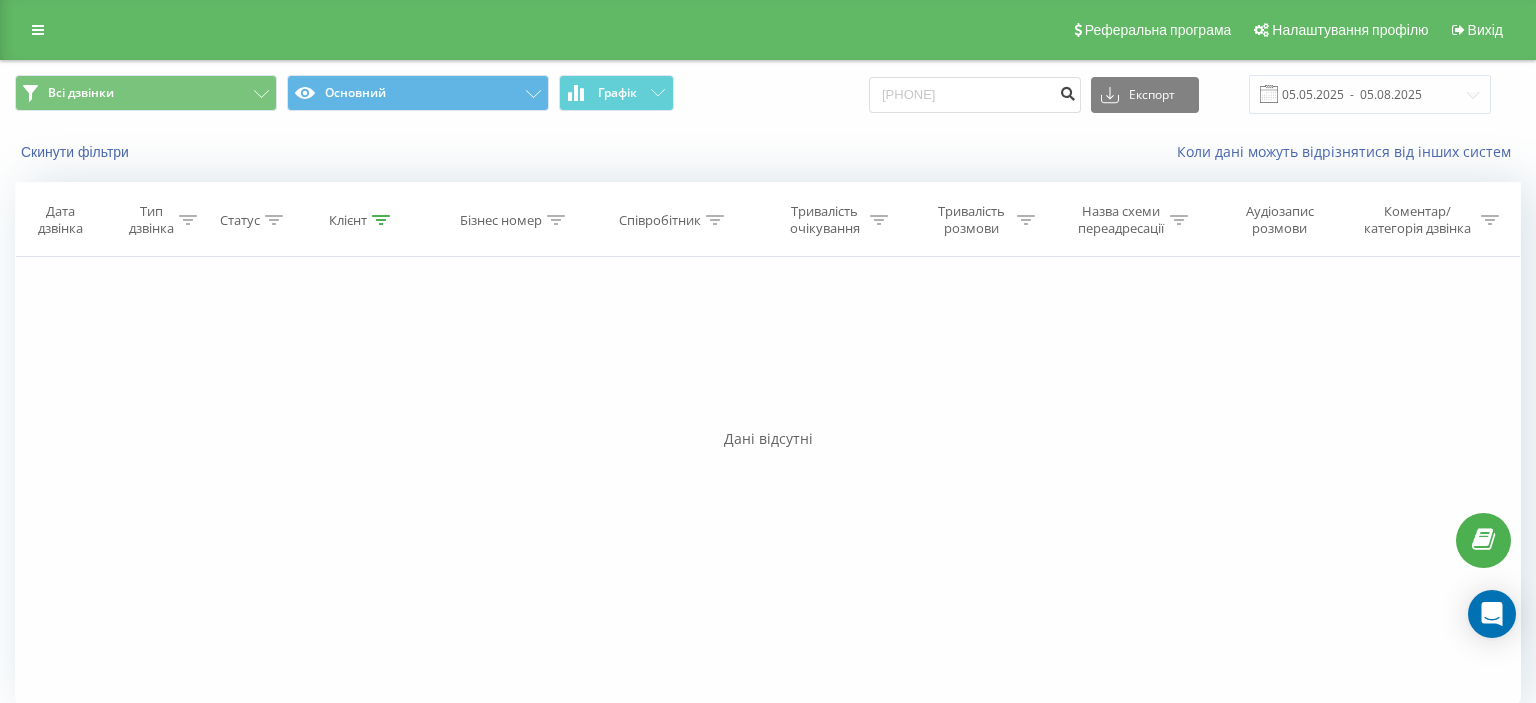 click at bounding box center (1067, 91) 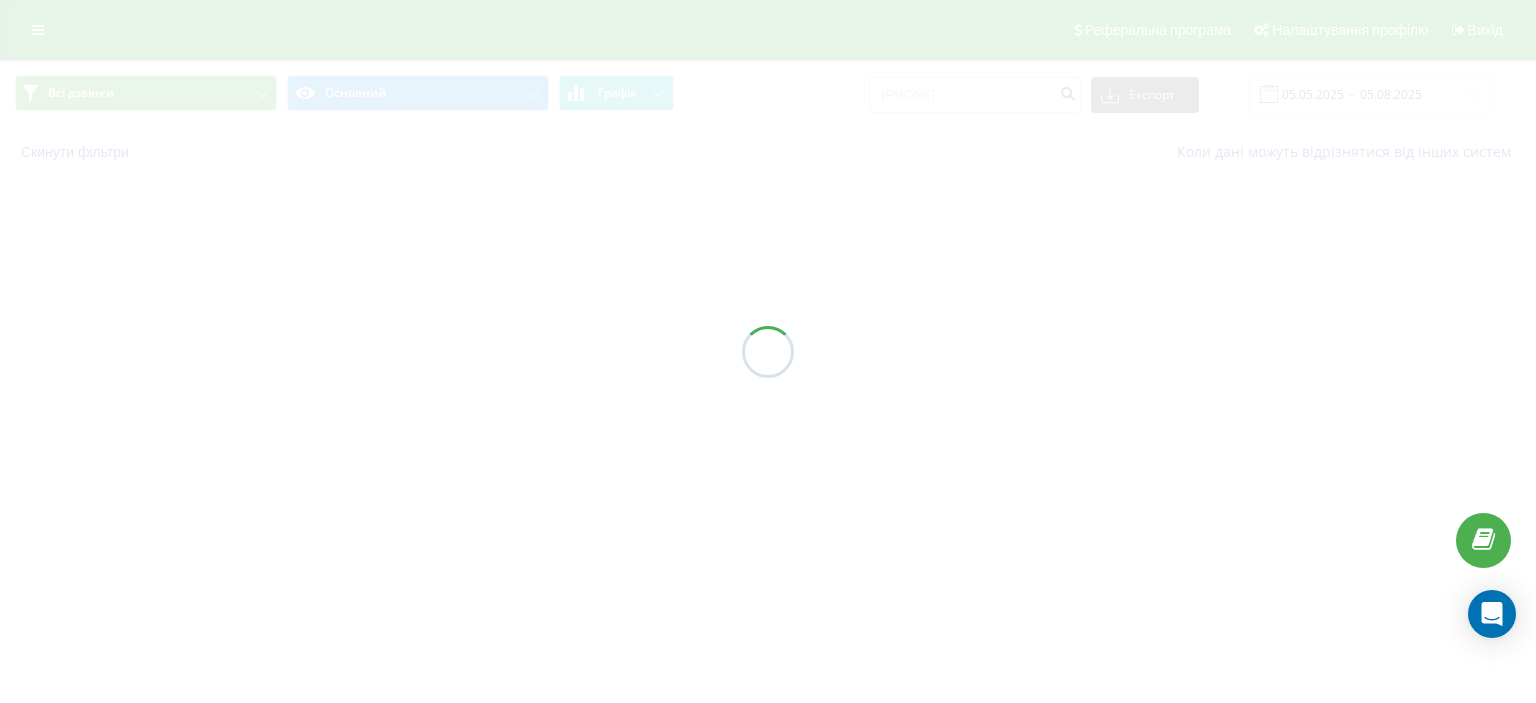 scroll, scrollTop: 0, scrollLeft: 0, axis: both 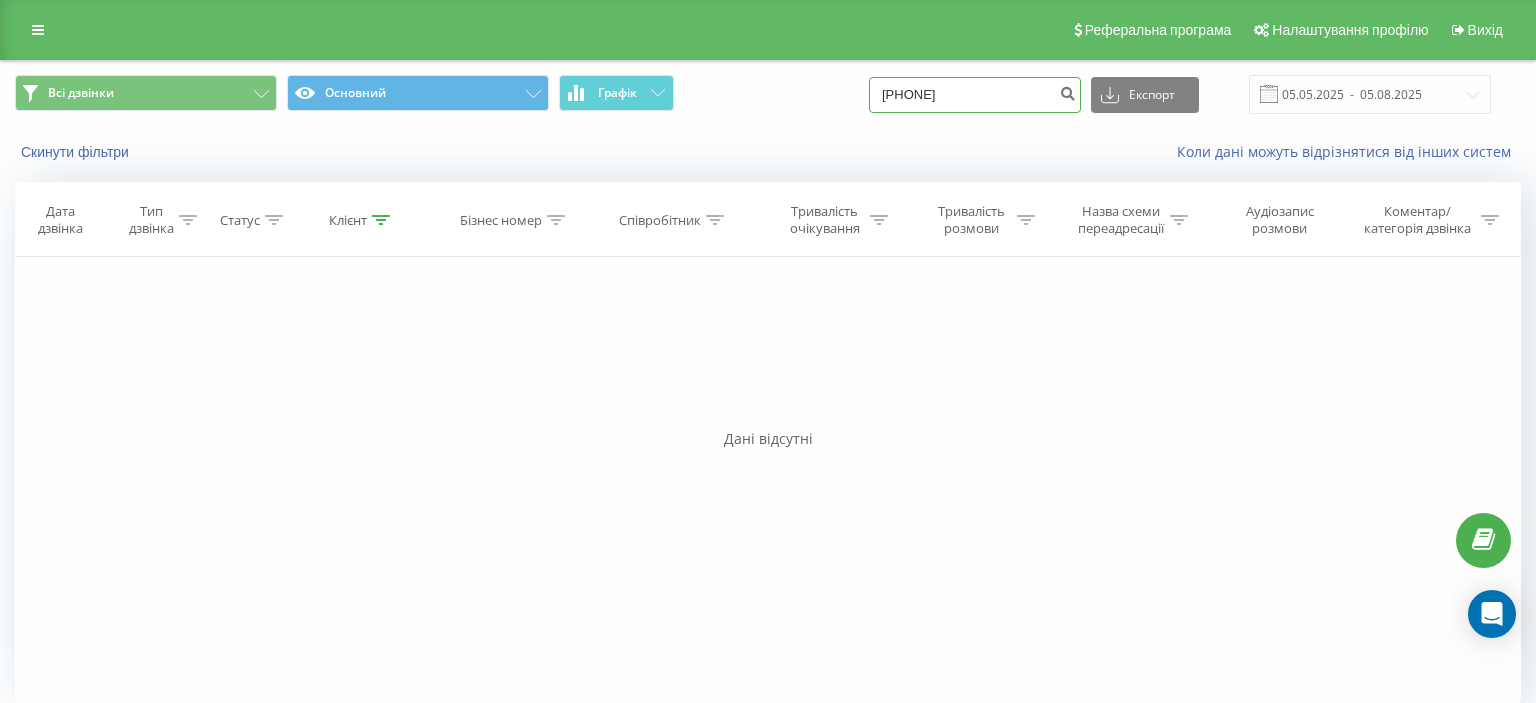 drag, startPoint x: 908, startPoint y: 101, endPoint x: 1032, endPoint y: 101, distance: 124 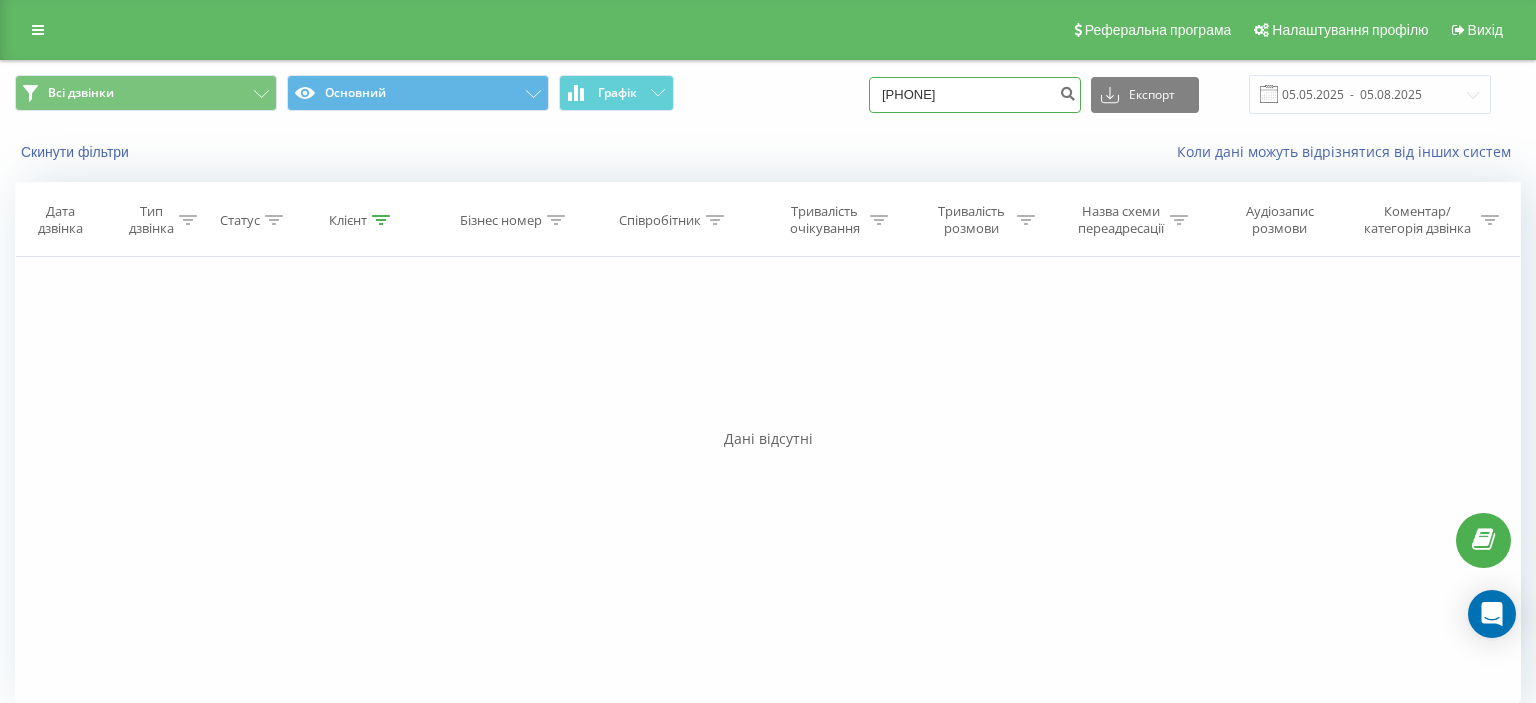 paste on "(097) 077 79 8" 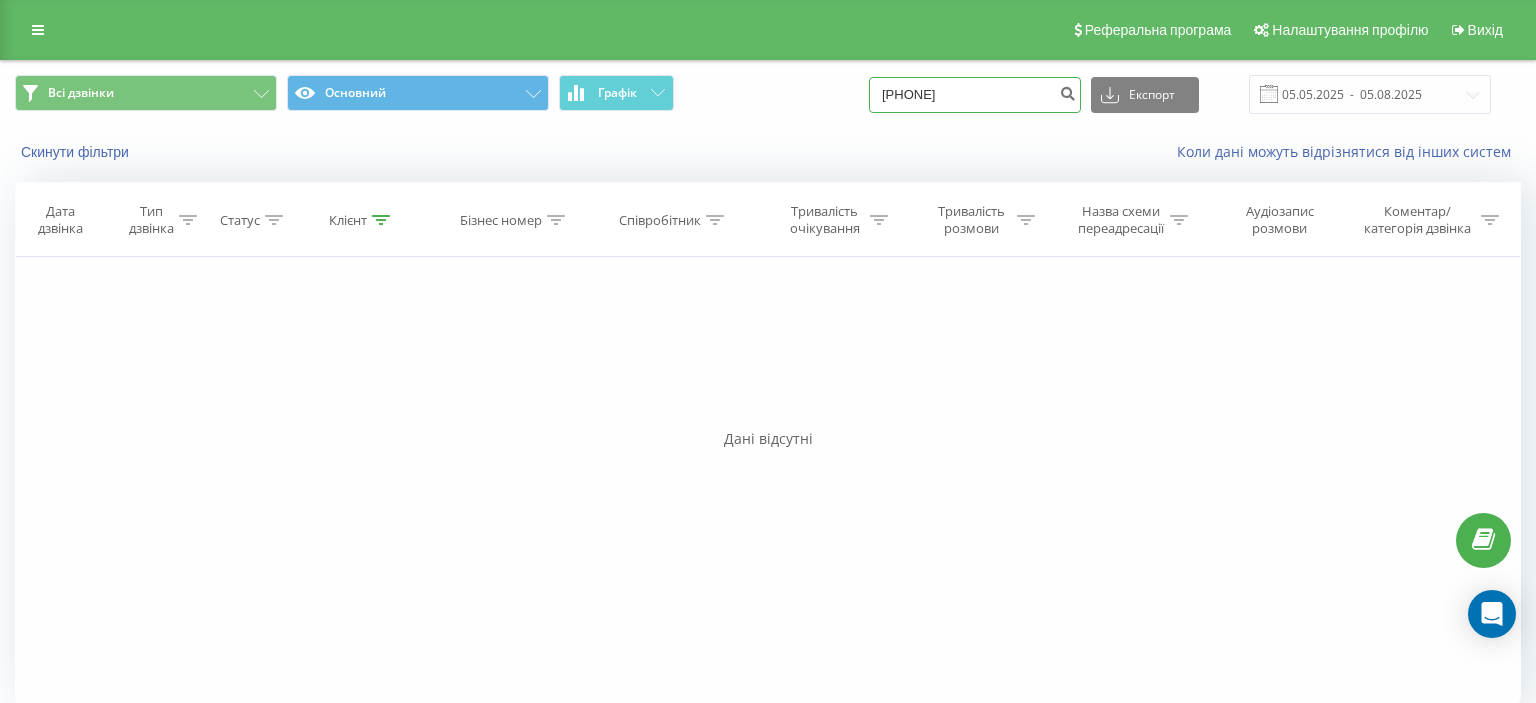 click on "(097) 077 79 86" at bounding box center (975, 95) 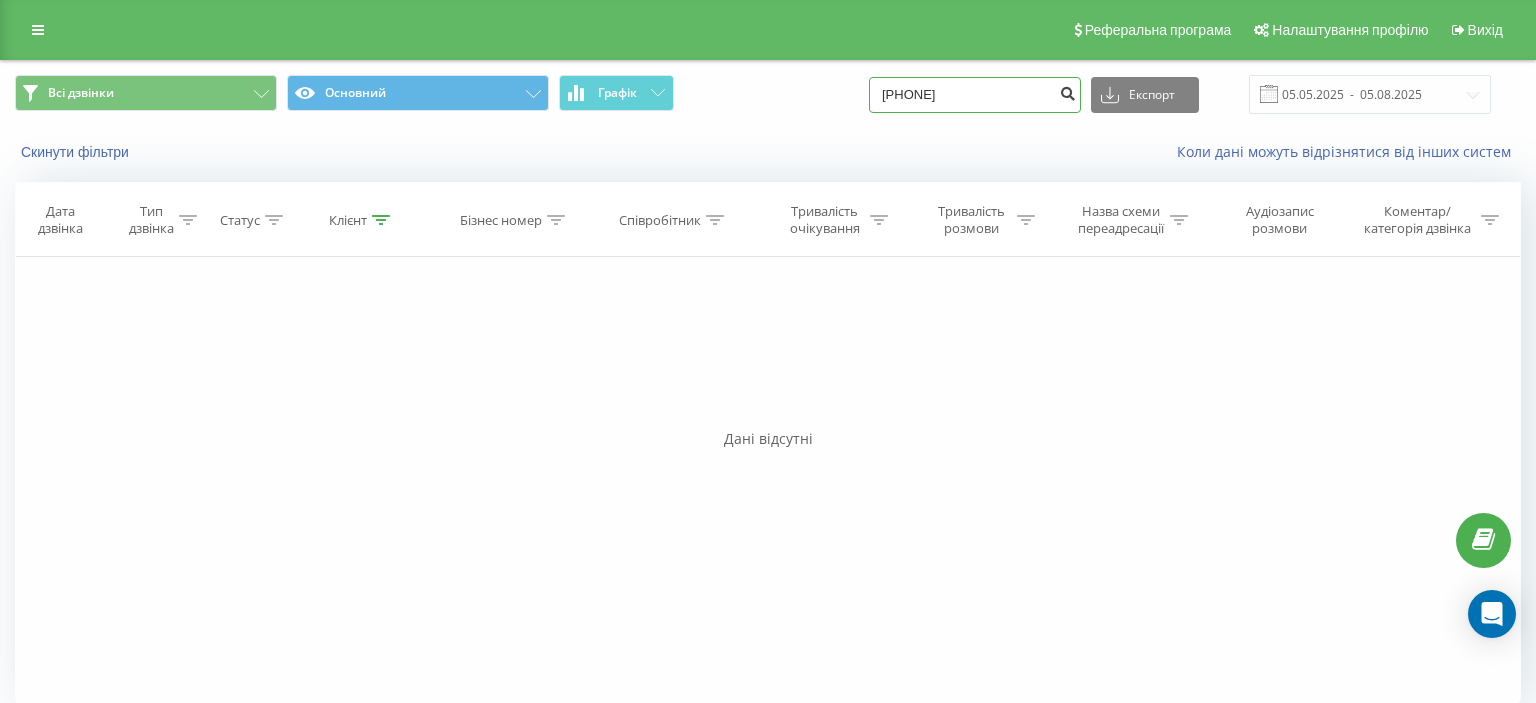type on "097 077 79 86" 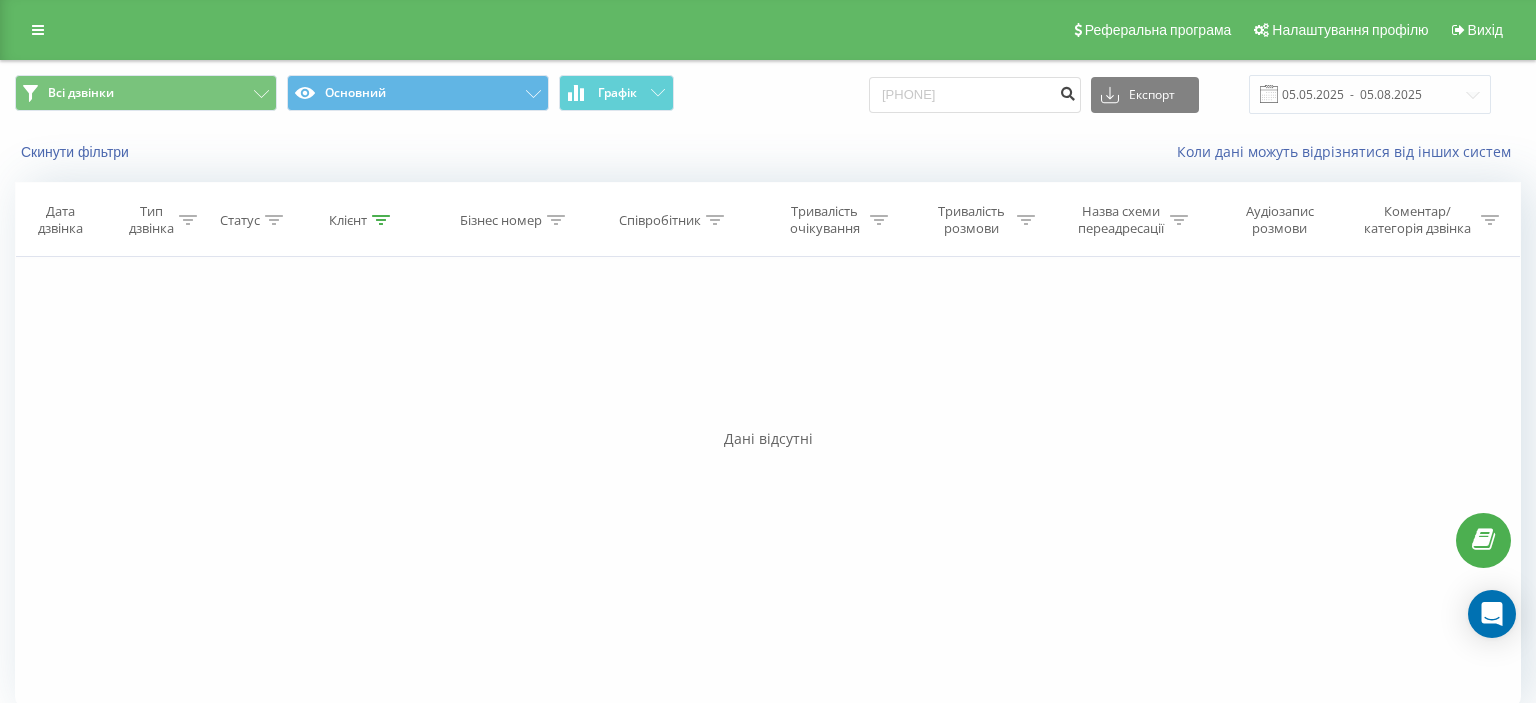 click at bounding box center [1067, 91] 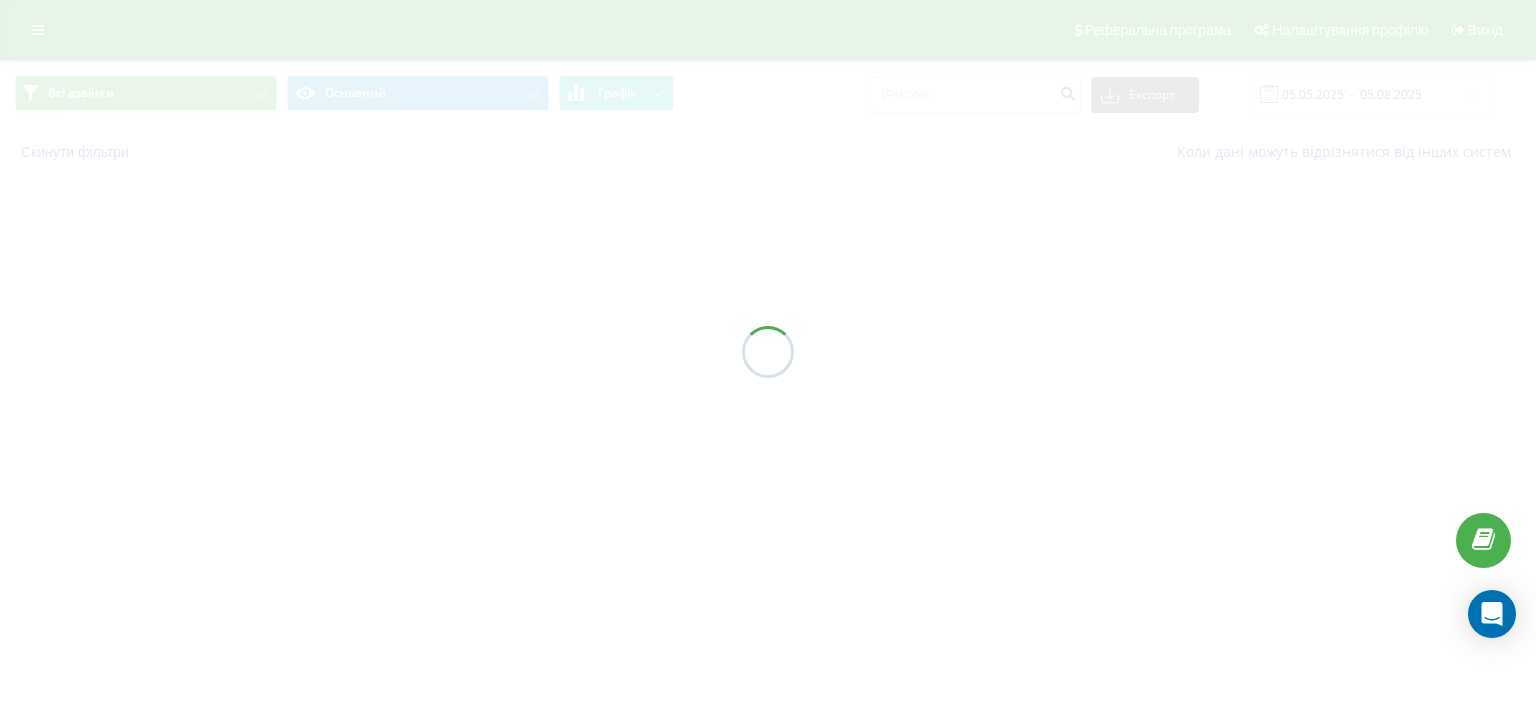 scroll, scrollTop: 0, scrollLeft: 0, axis: both 